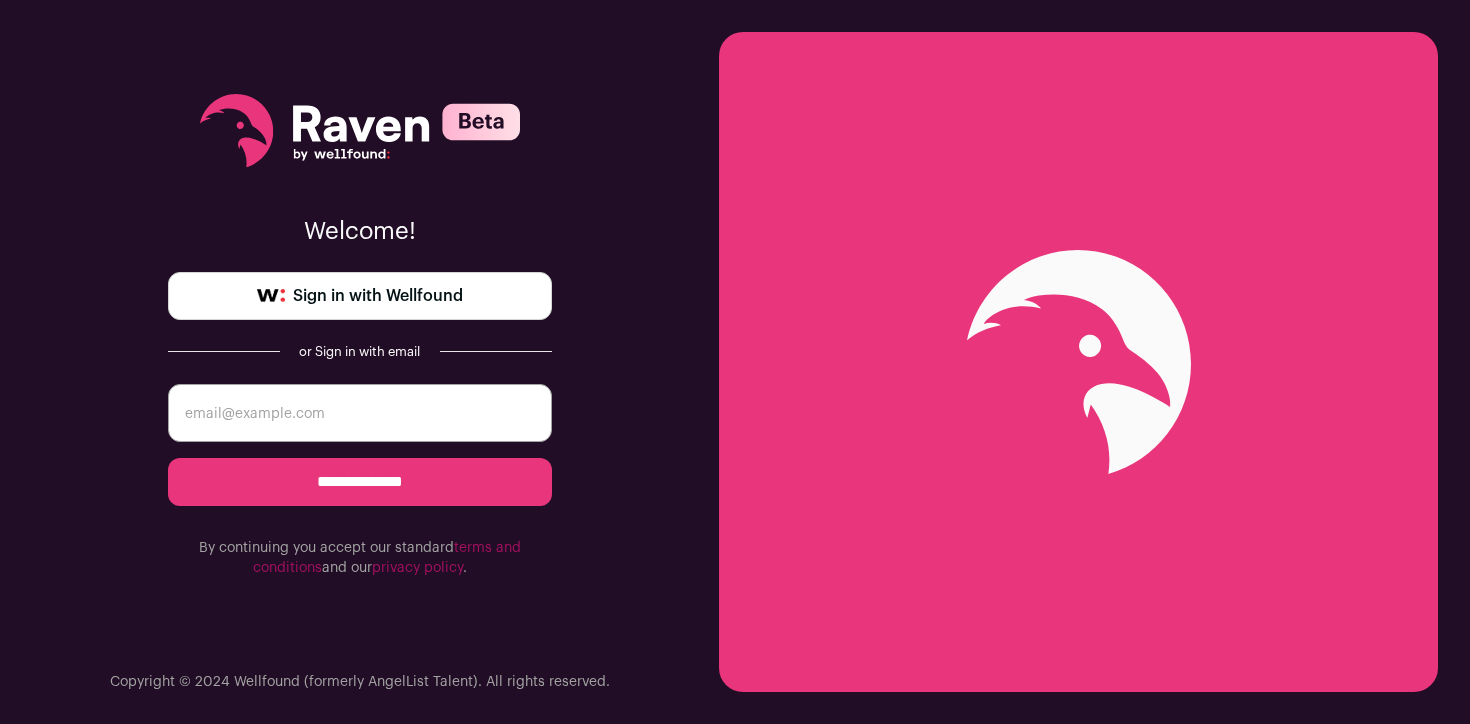 scroll, scrollTop: 0, scrollLeft: 0, axis: both 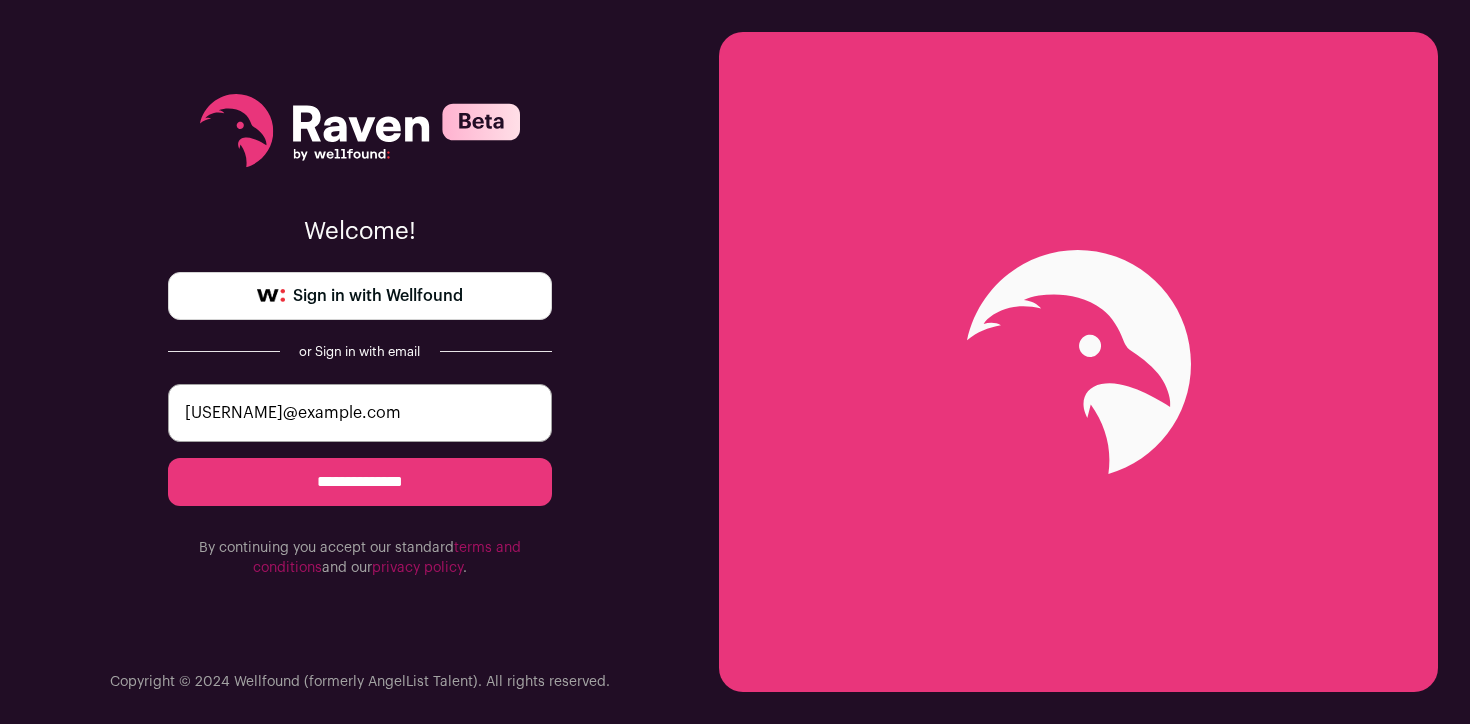 click on "**********" at bounding box center (360, 482) 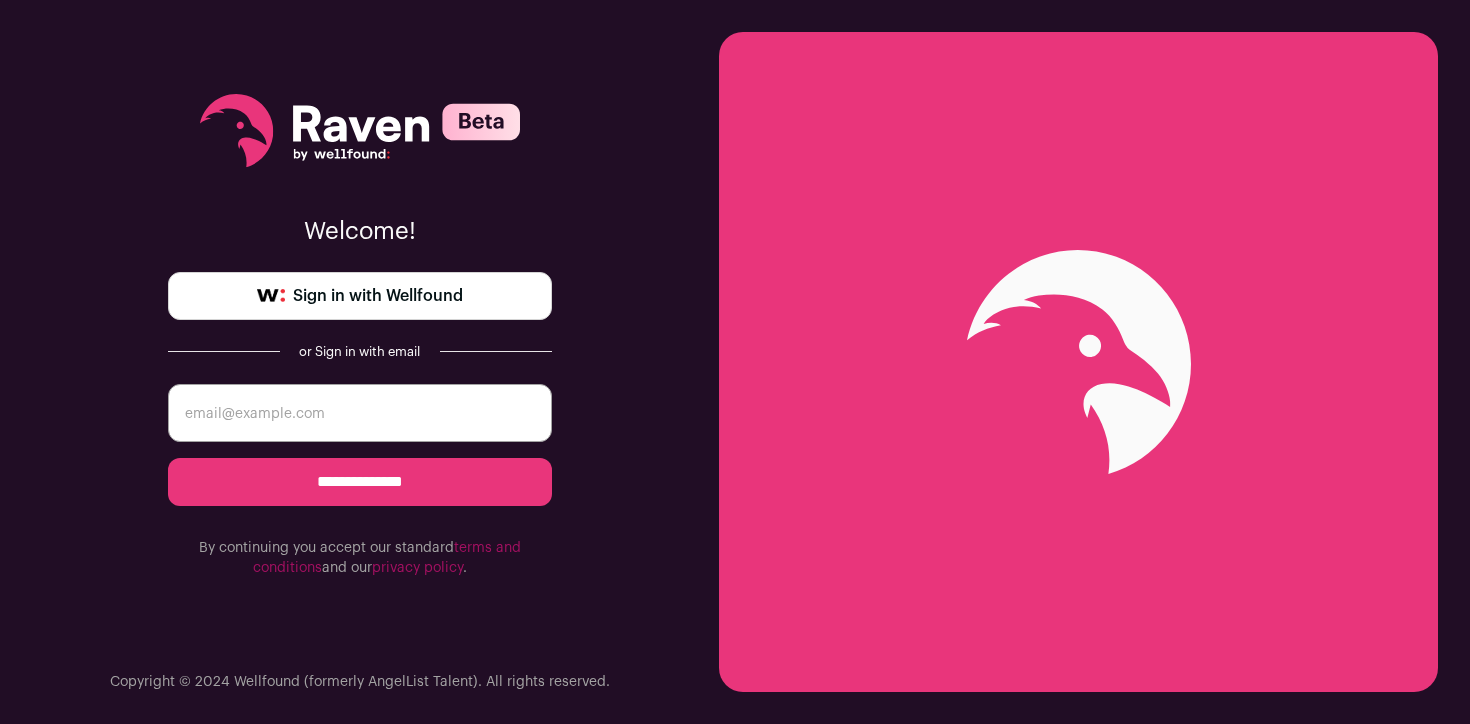 scroll, scrollTop: 0, scrollLeft: 0, axis: both 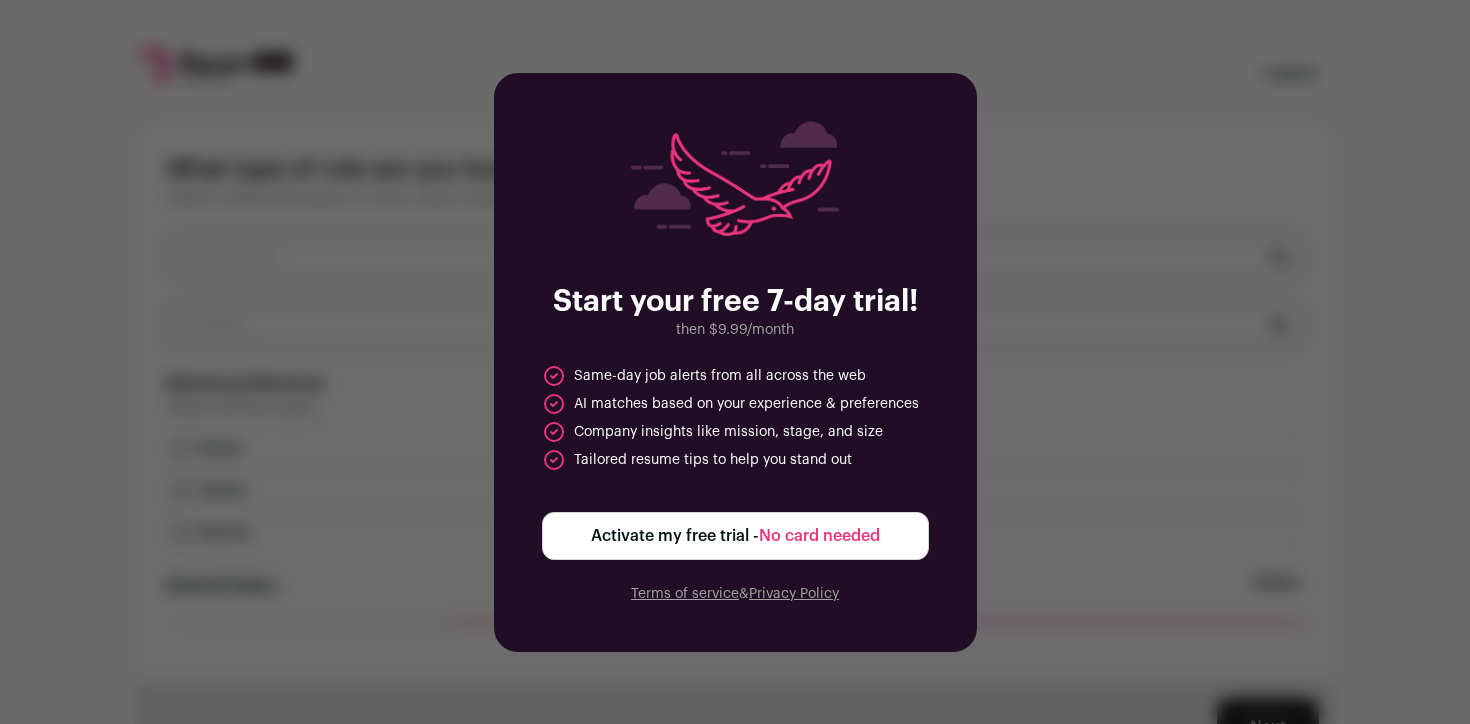 click on "Activate my free trial -
No card needed" at bounding box center [735, 536] 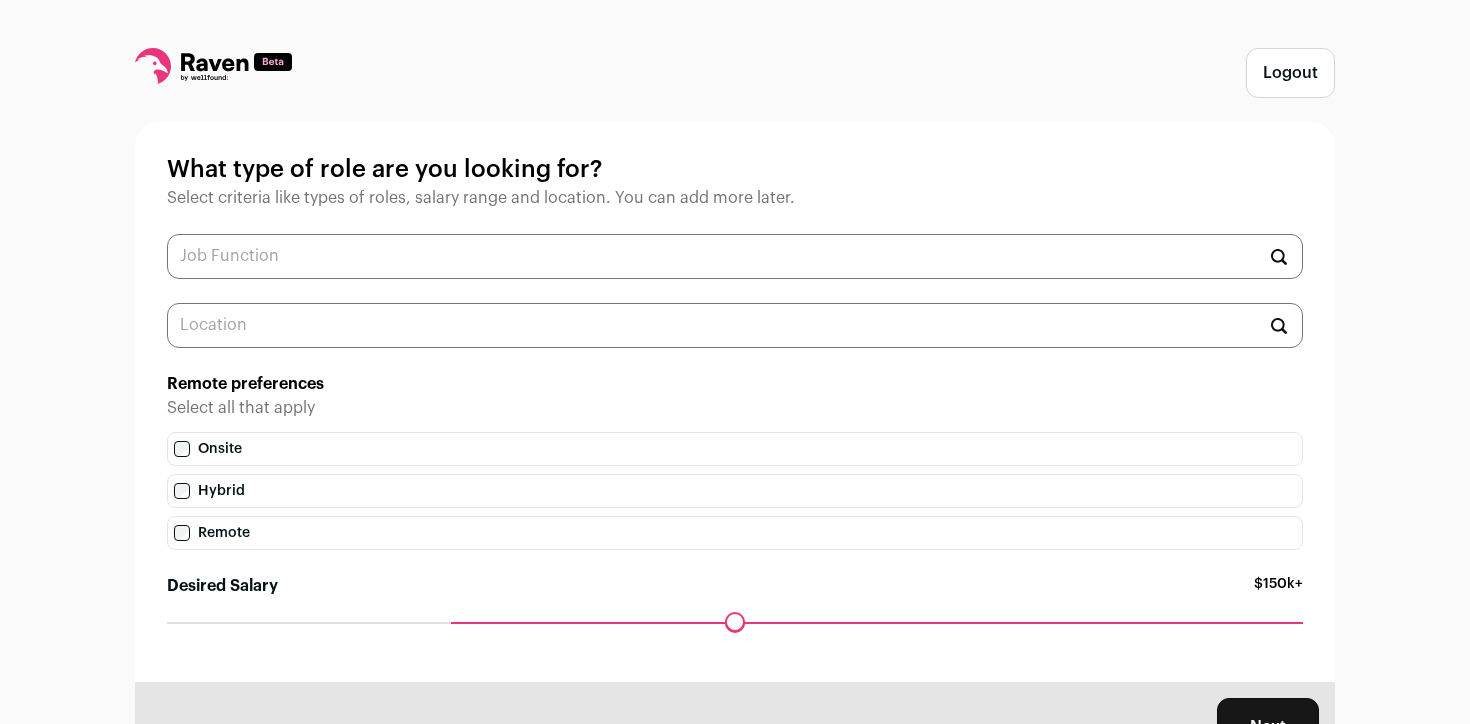 scroll, scrollTop: 0, scrollLeft: 0, axis: both 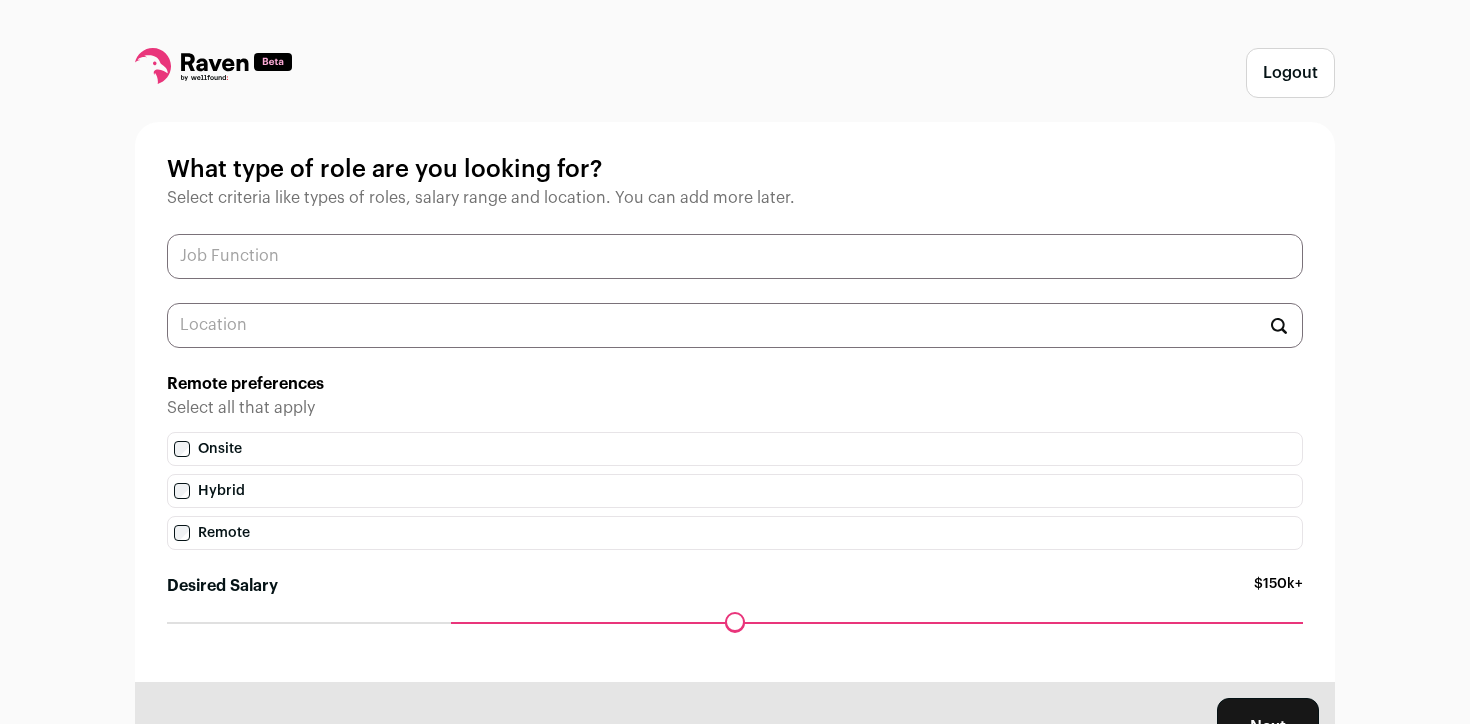 click at bounding box center [735, 256] 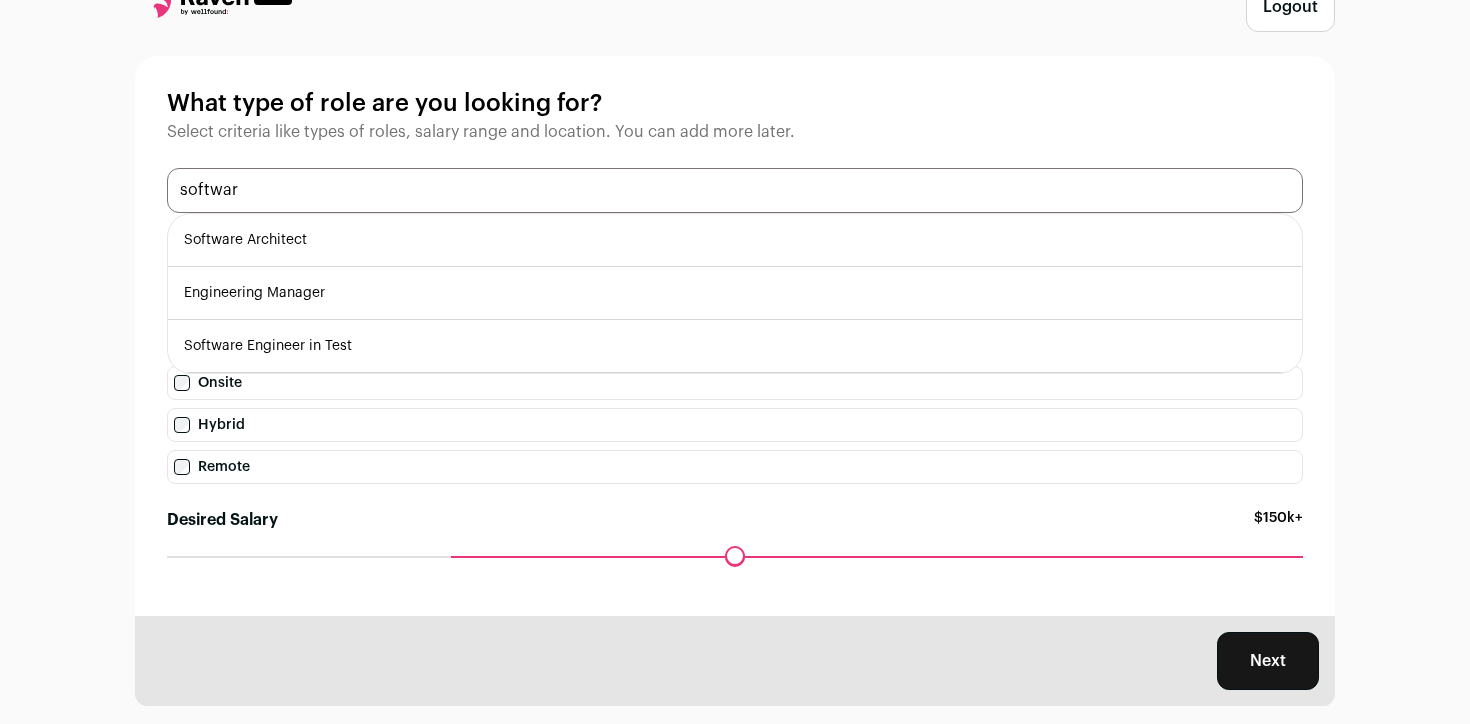 scroll, scrollTop: 77, scrollLeft: 0, axis: vertical 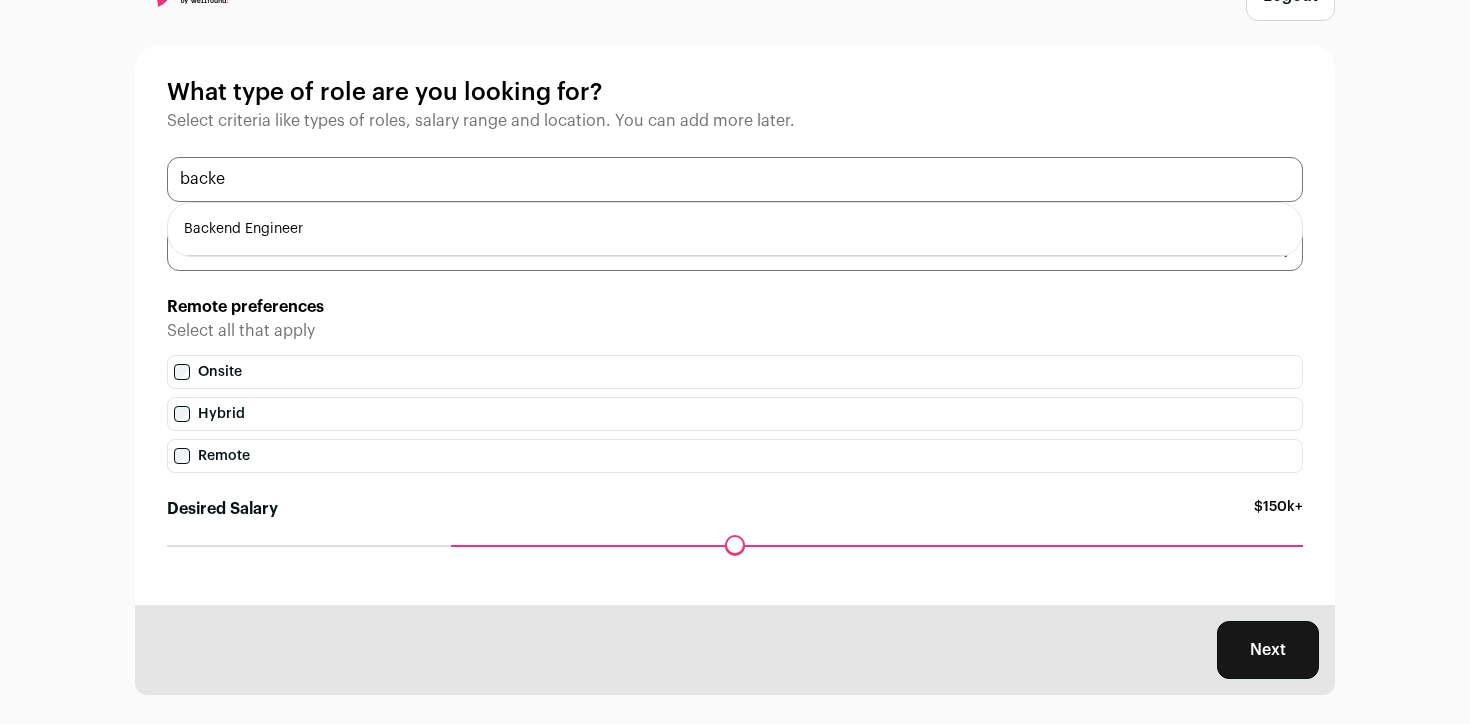 type on "backe" 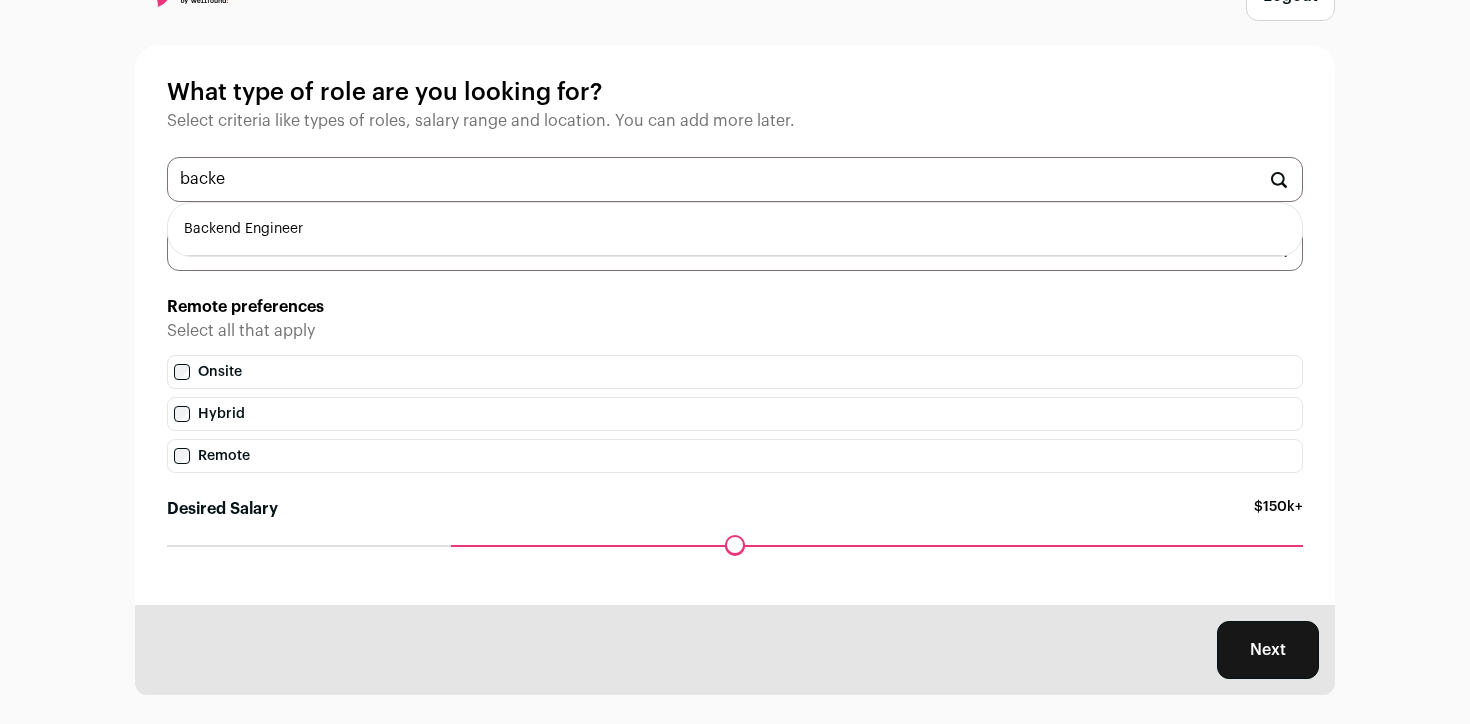 click on "Backend Engineer" at bounding box center [735, 229] 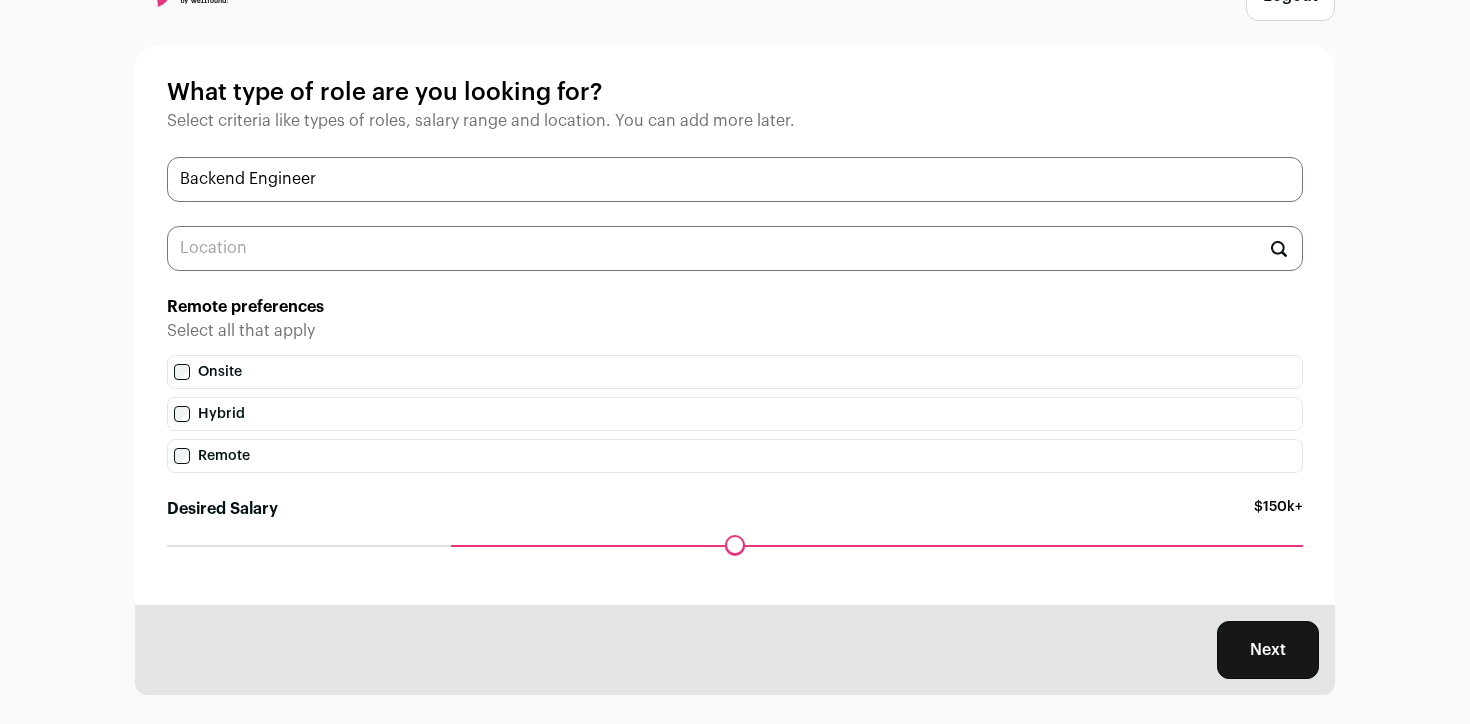 scroll, scrollTop: 0, scrollLeft: 0, axis: both 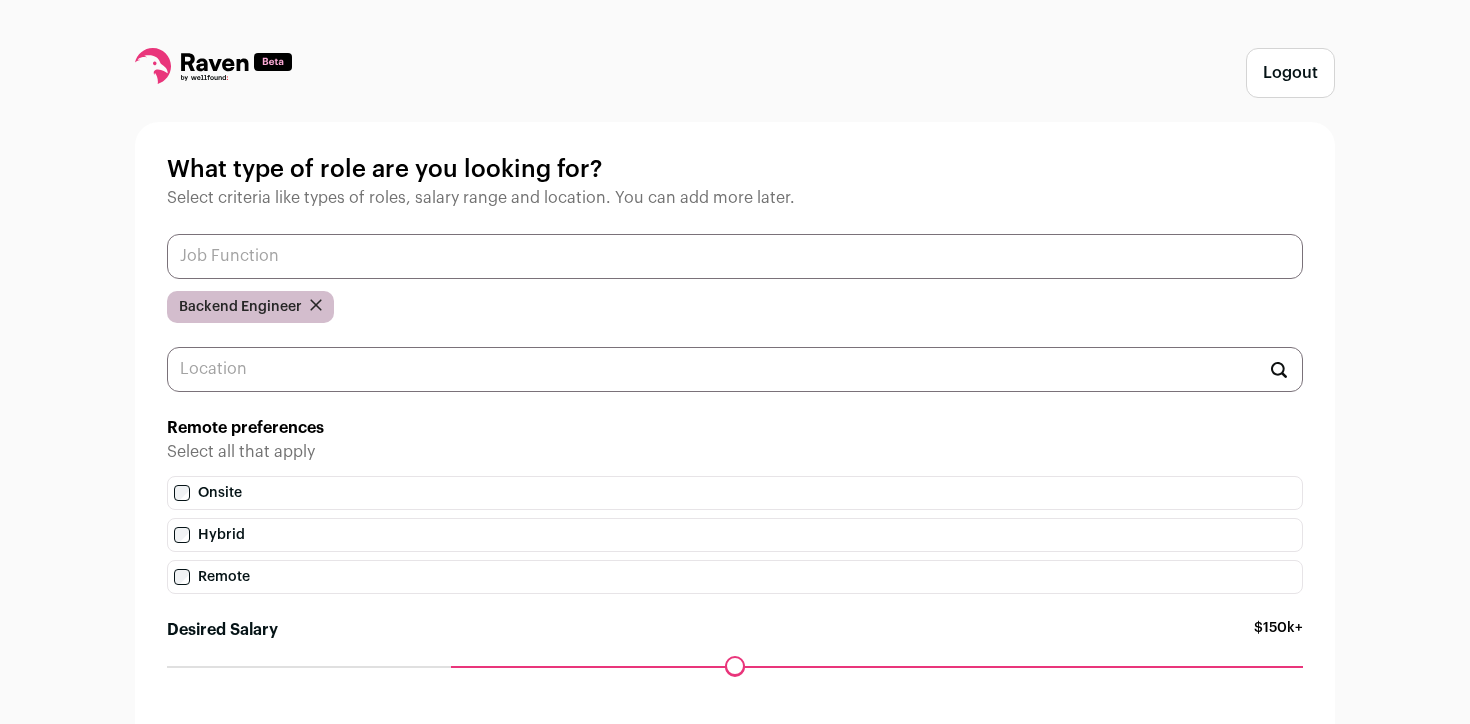 click at bounding box center [735, 256] 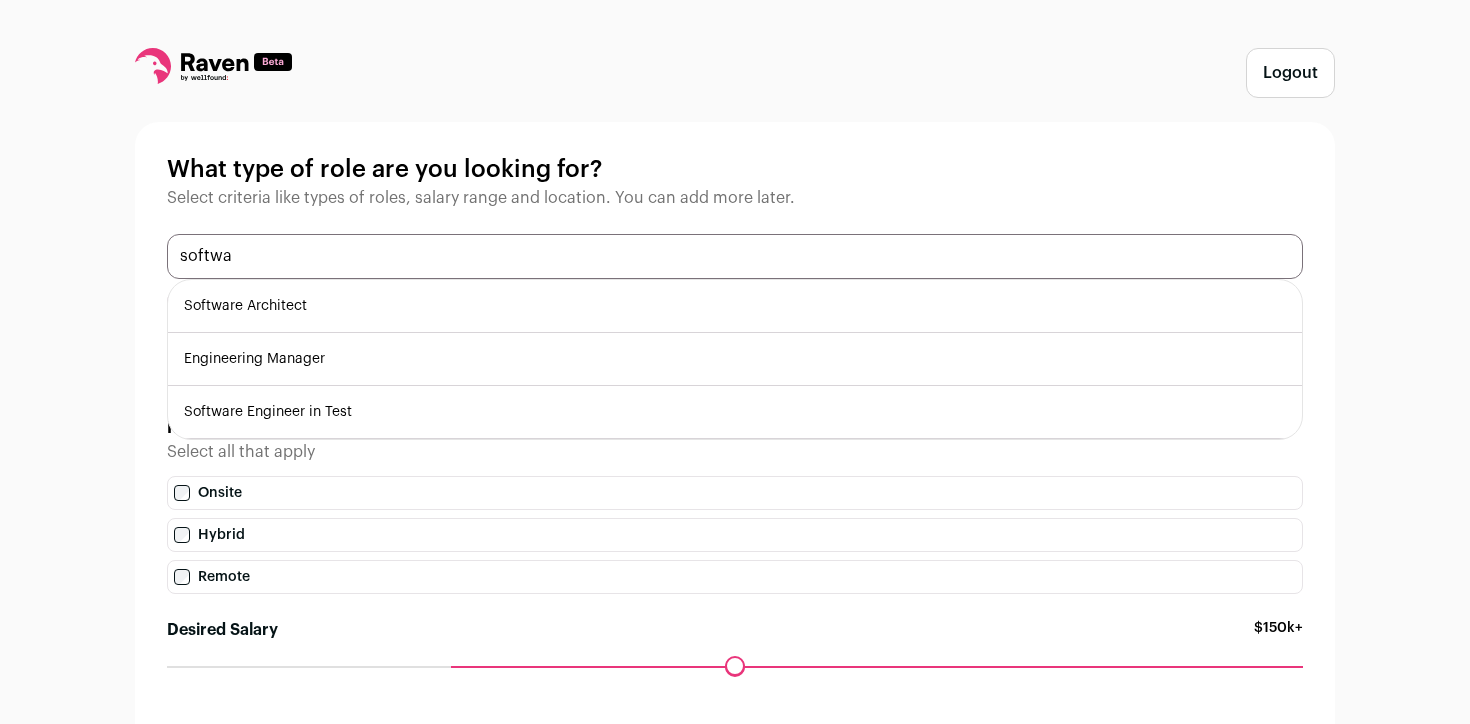 type on "softwa" 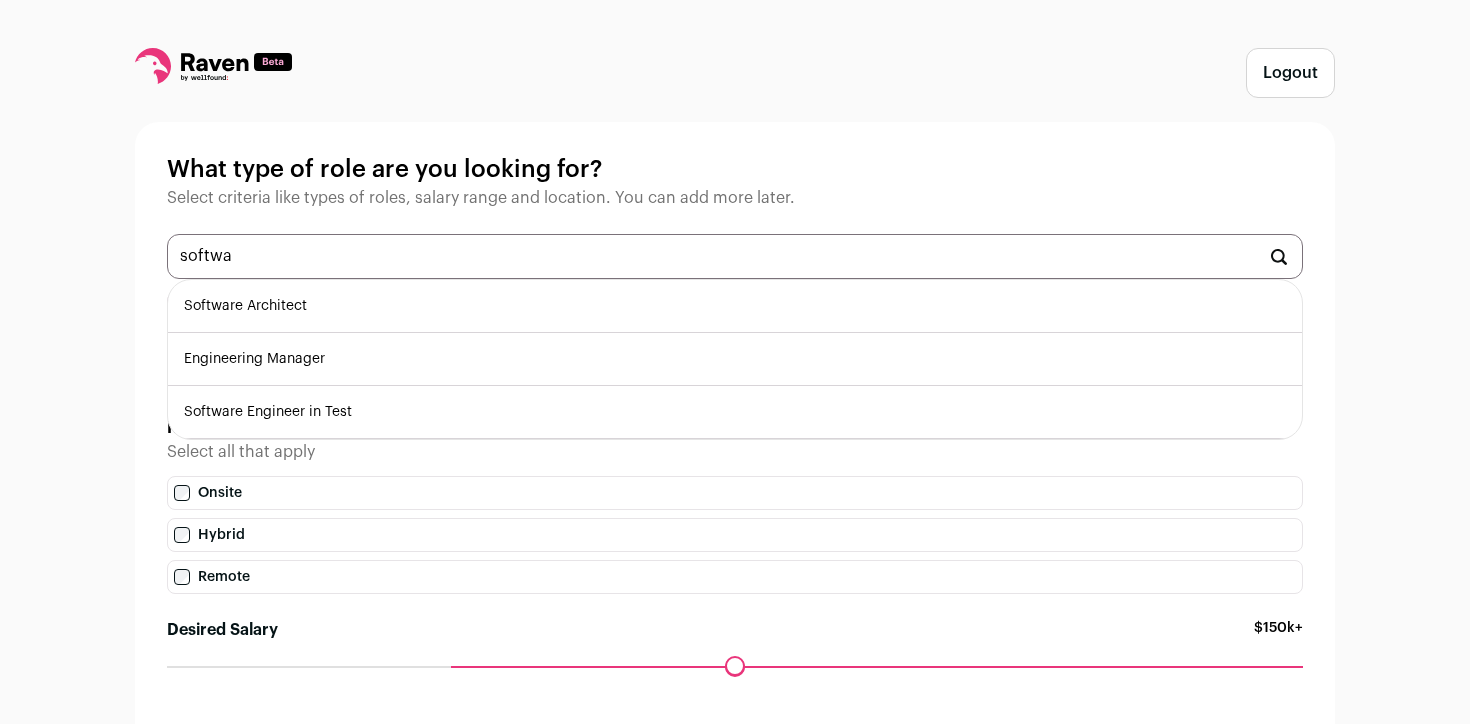 click on "Software Architect" at bounding box center [735, 306] 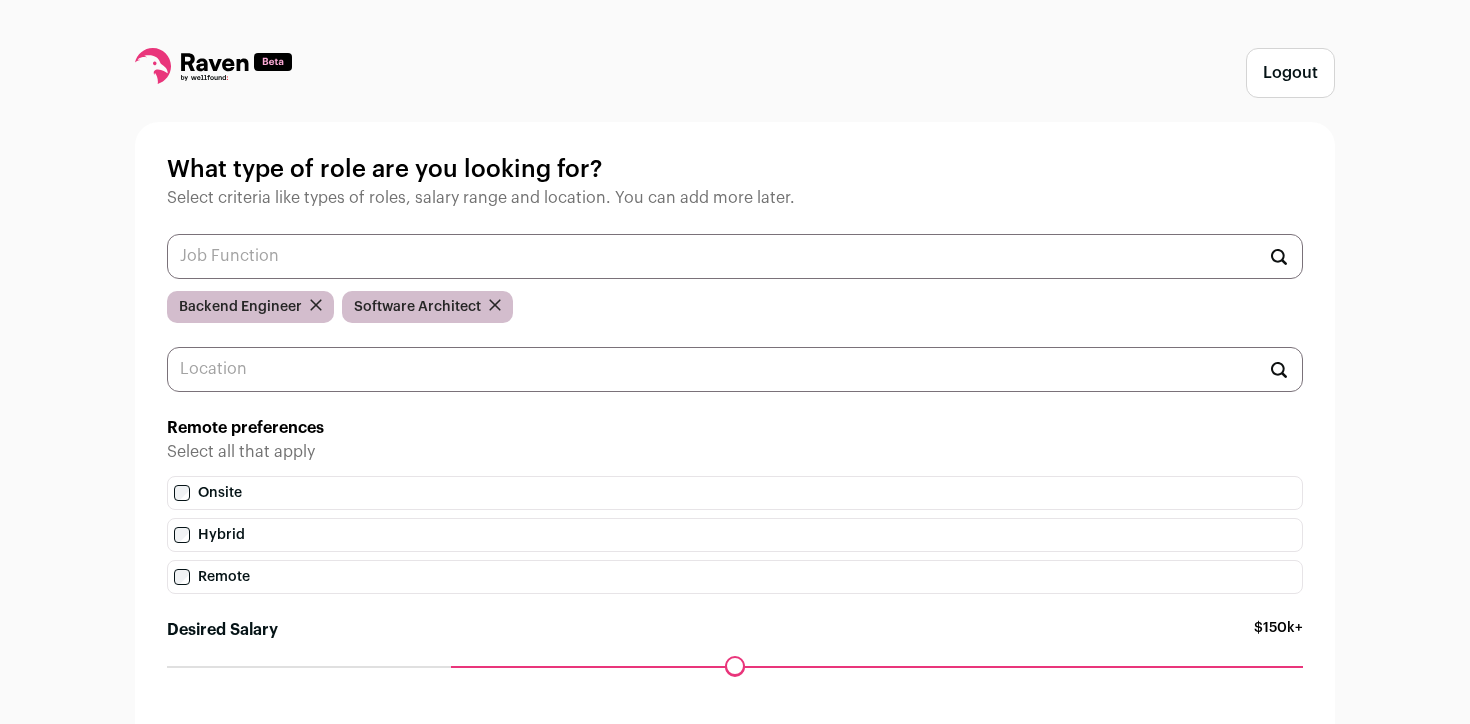 scroll, scrollTop: 0, scrollLeft: 0, axis: both 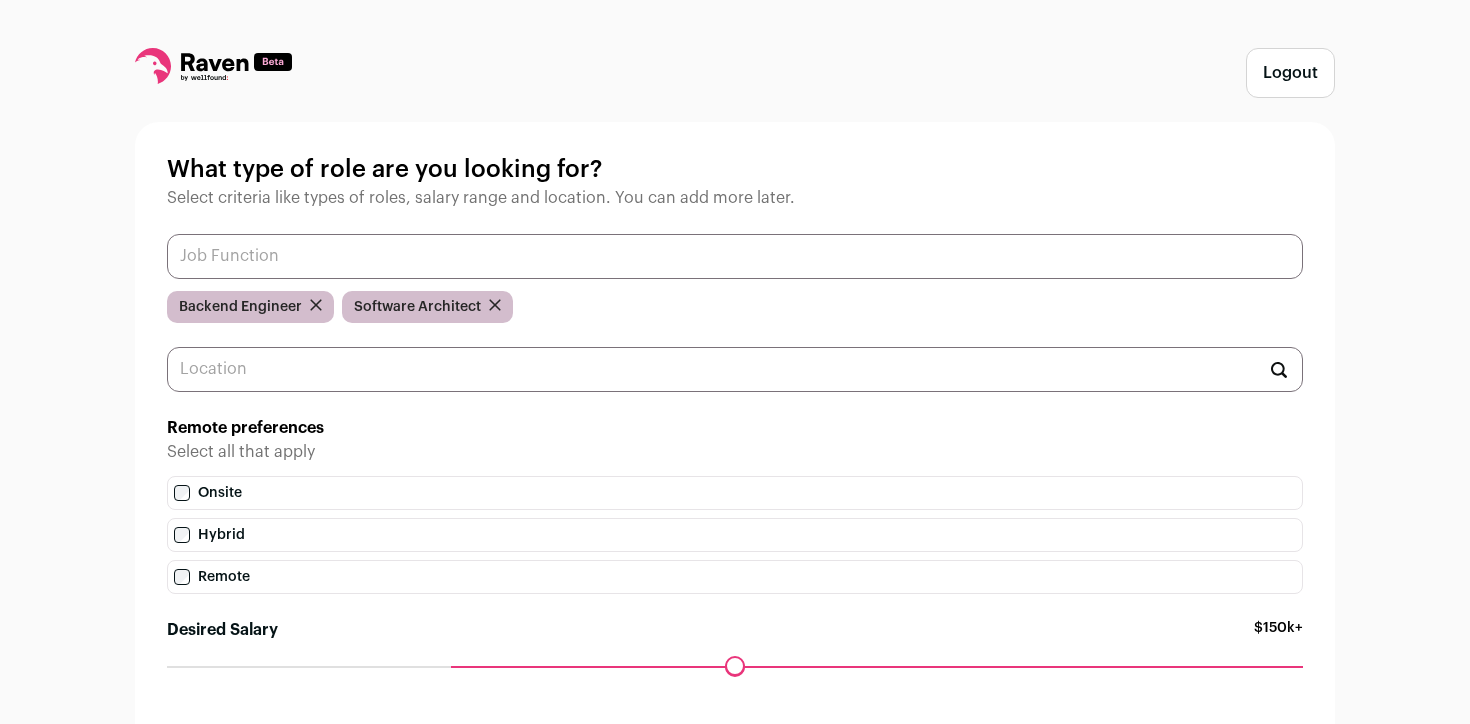 click at bounding box center [735, 256] 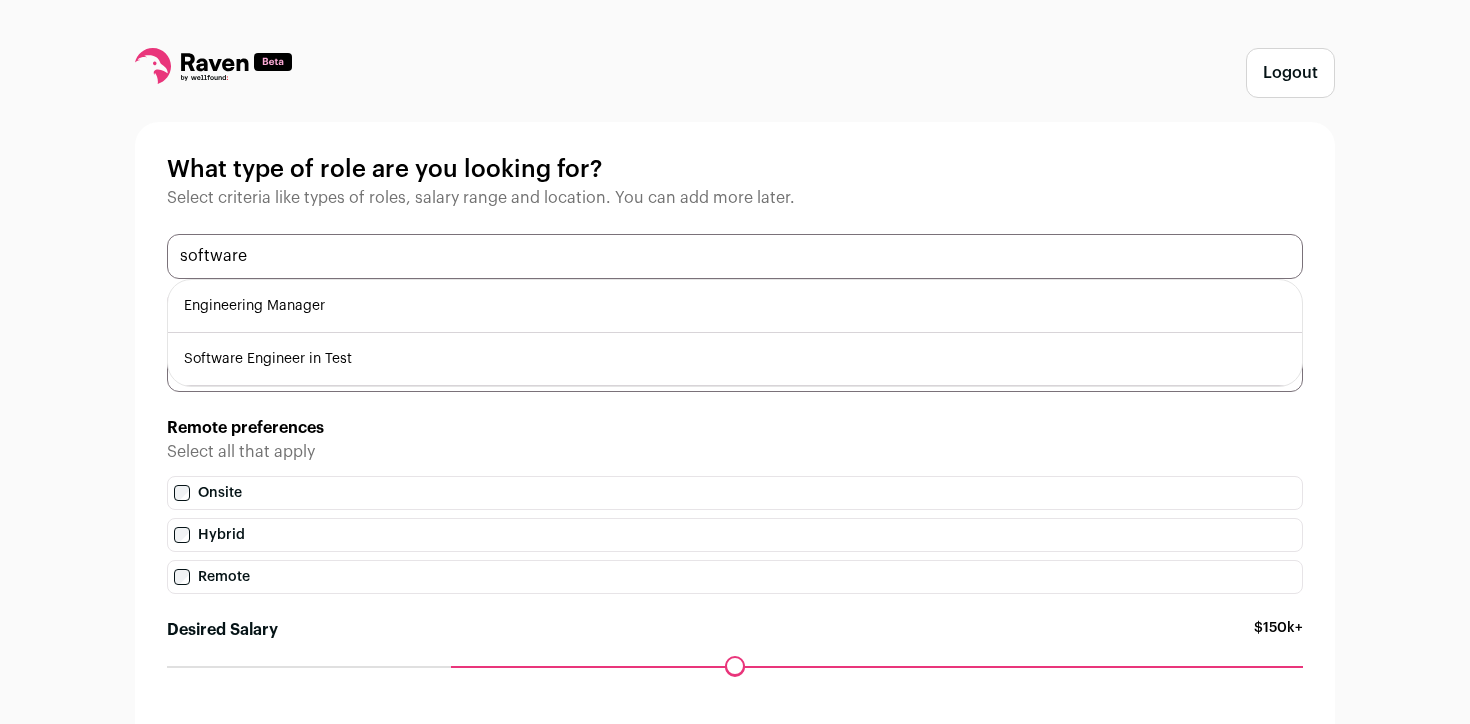 type on "software" 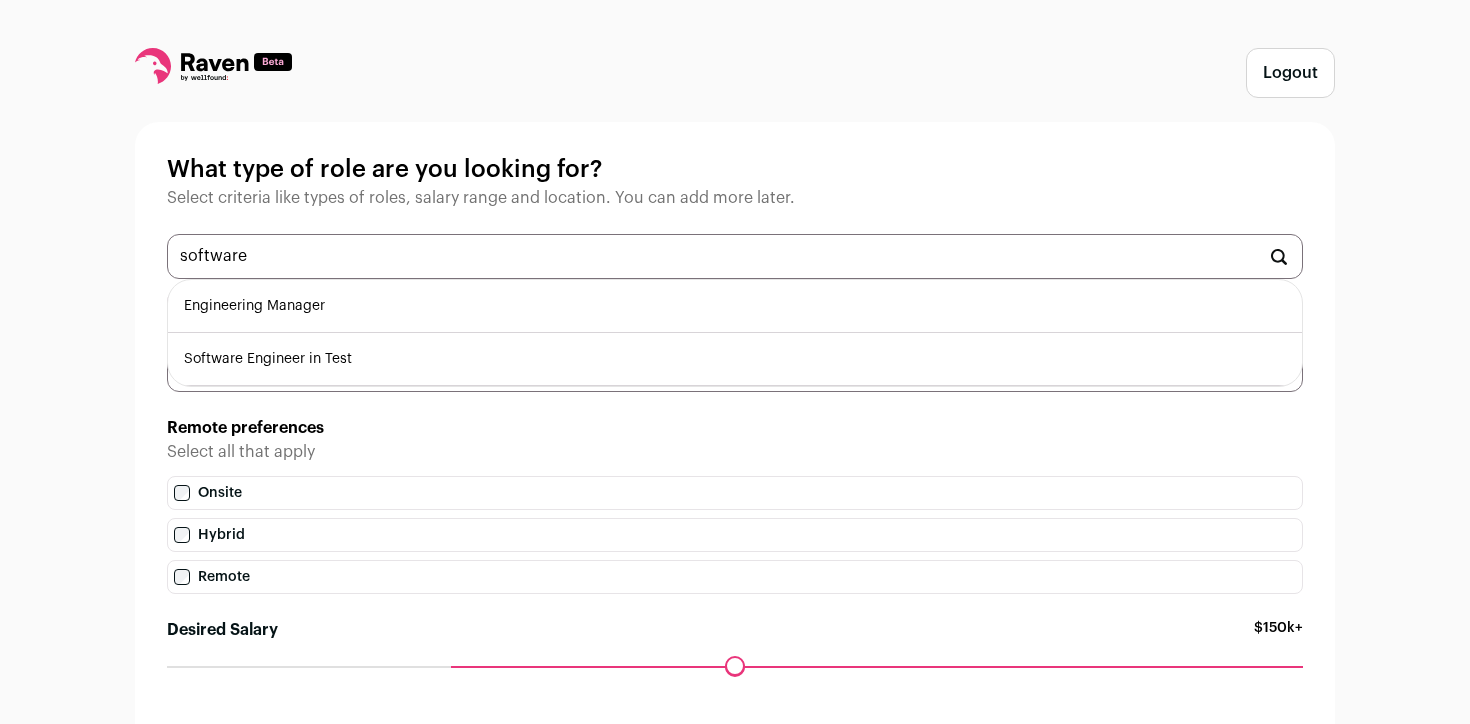 click on "Software Engineer in Test" at bounding box center [735, 359] 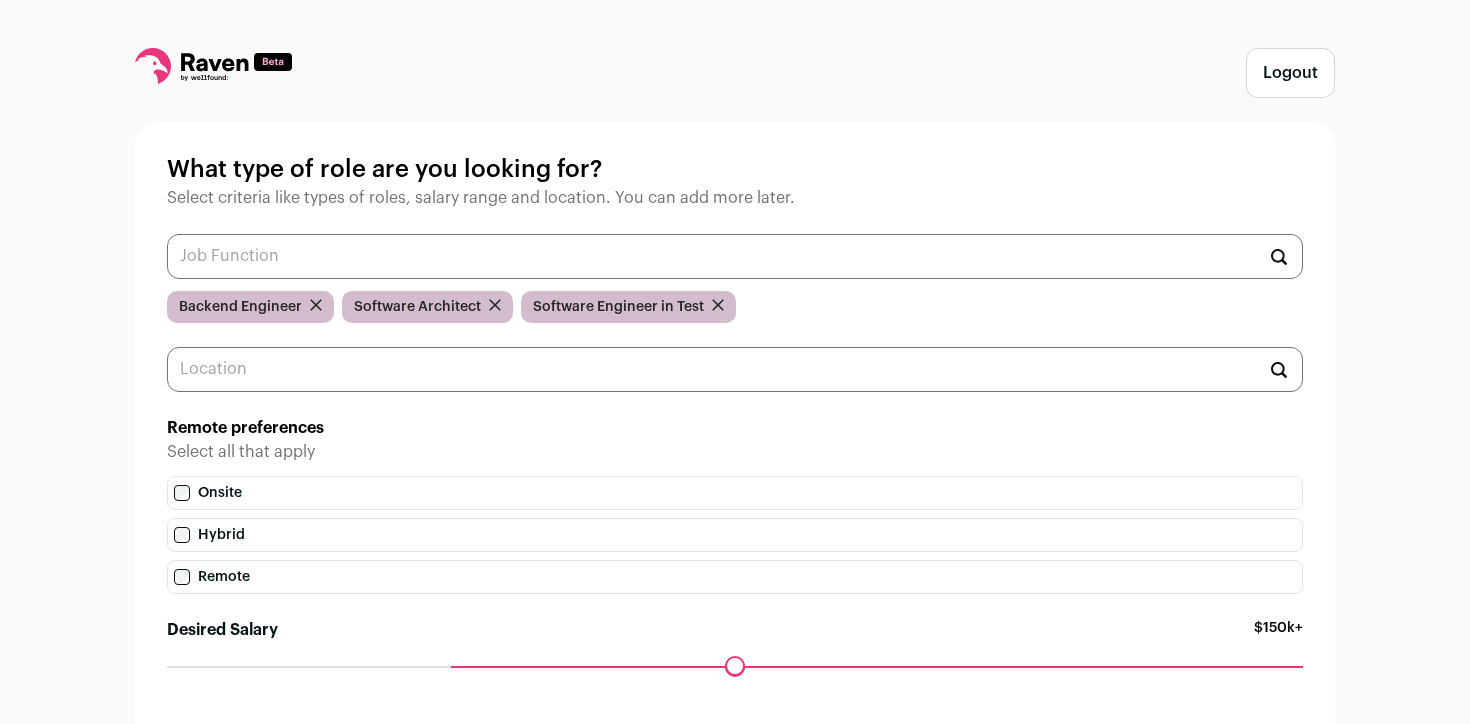 scroll, scrollTop: 0, scrollLeft: 0, axis: both 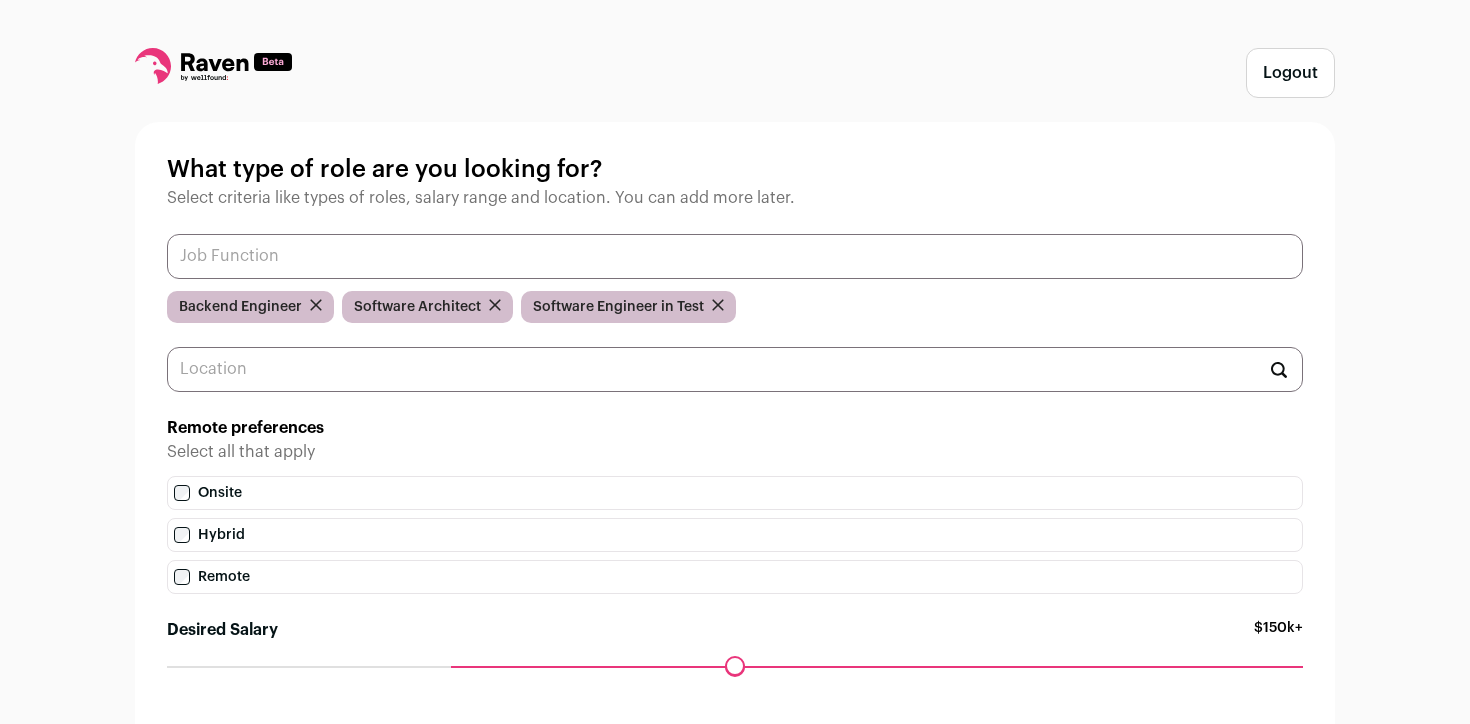 click at bounding box center (735, 256) 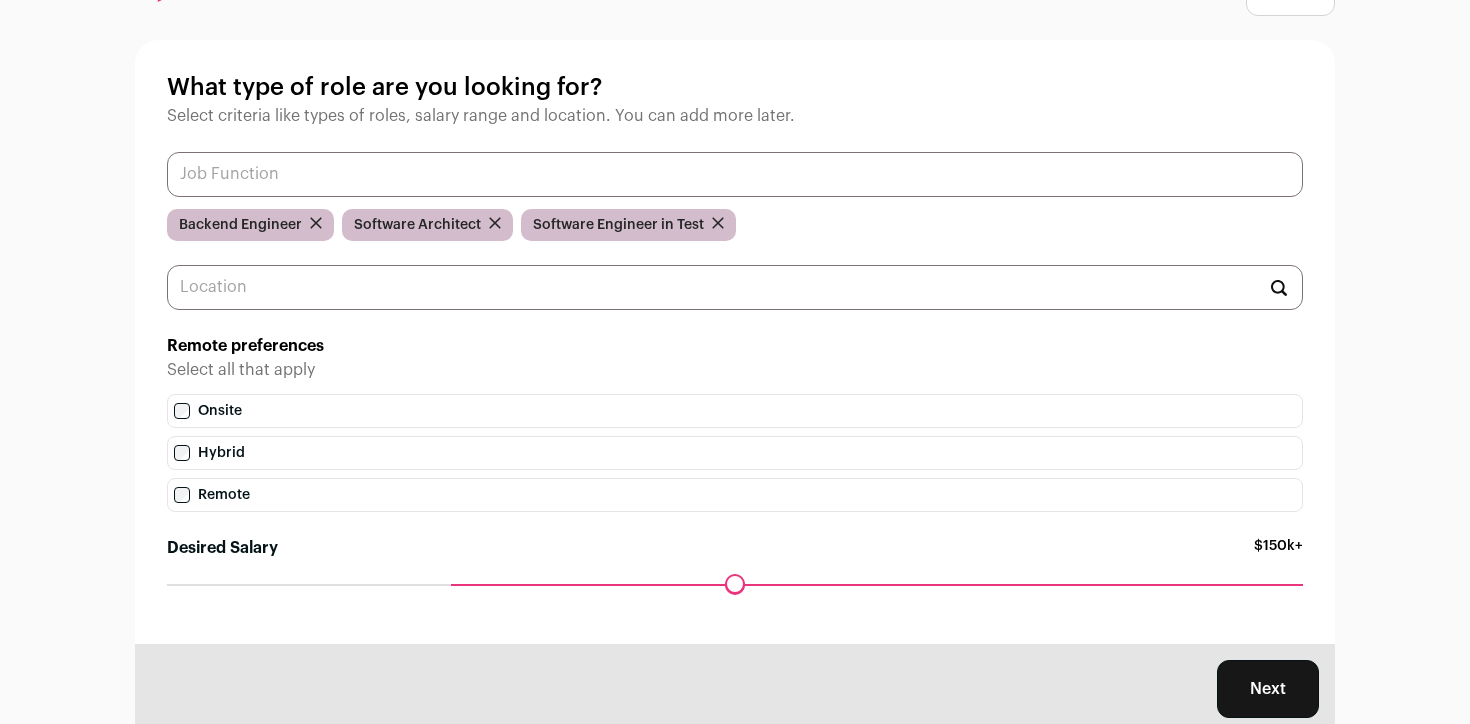 scroll, scrollTop: 100, scrollLeft: 0, axis: vertical 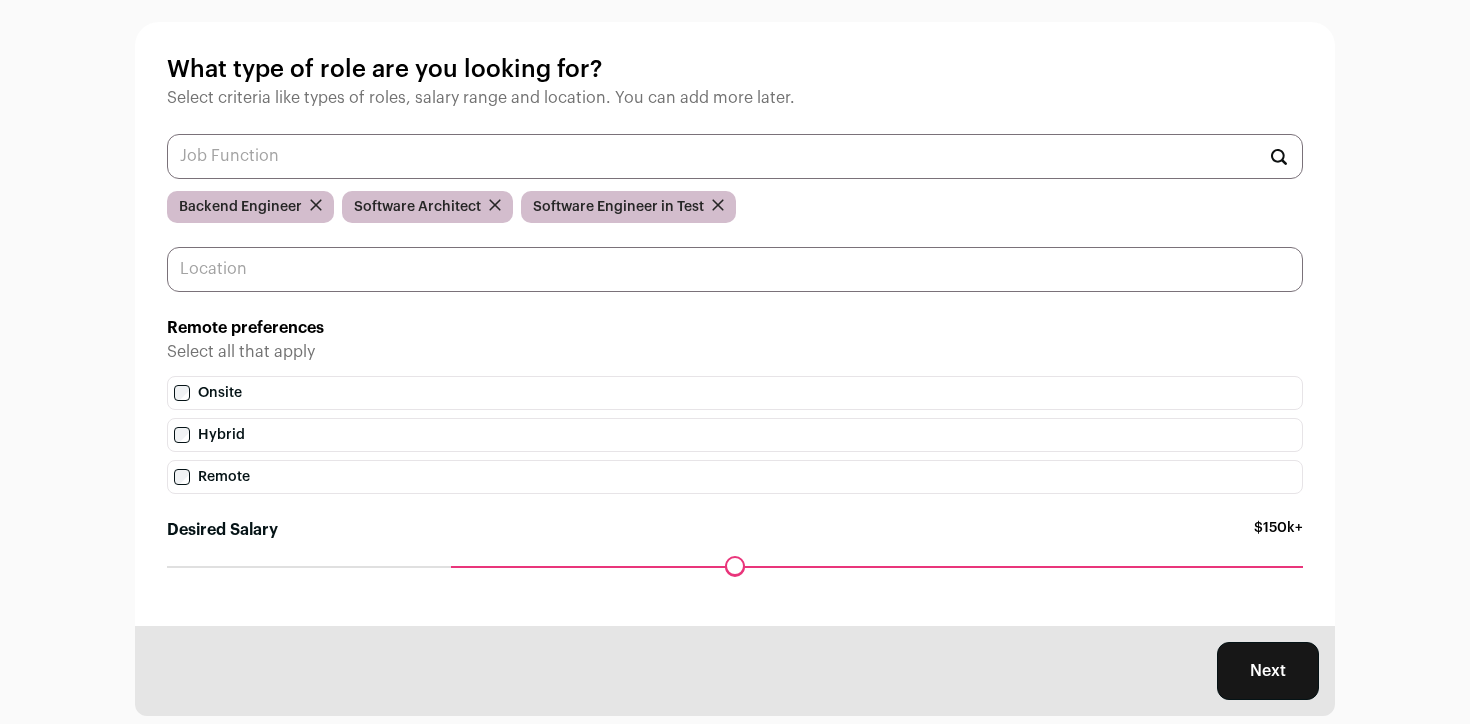 click at bounding box center [735, 269] 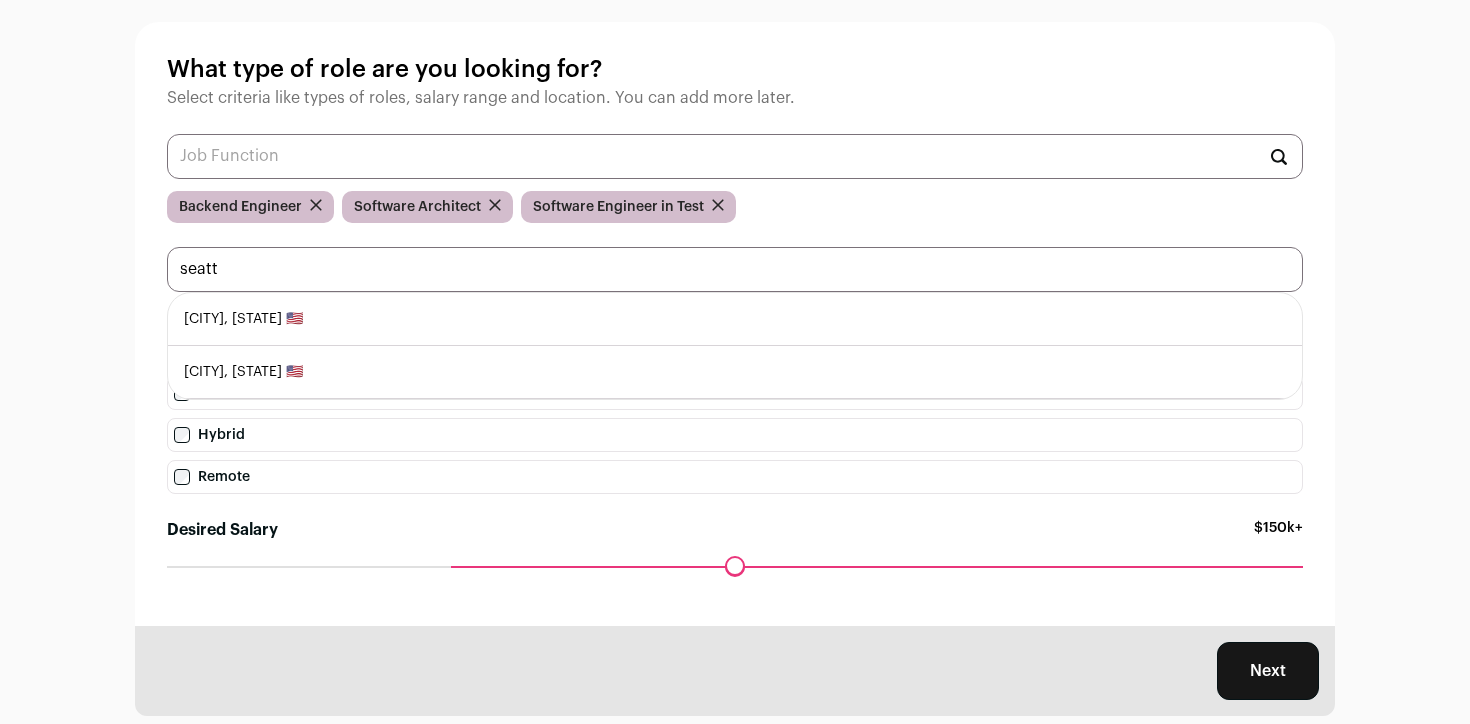 type on "seatt" 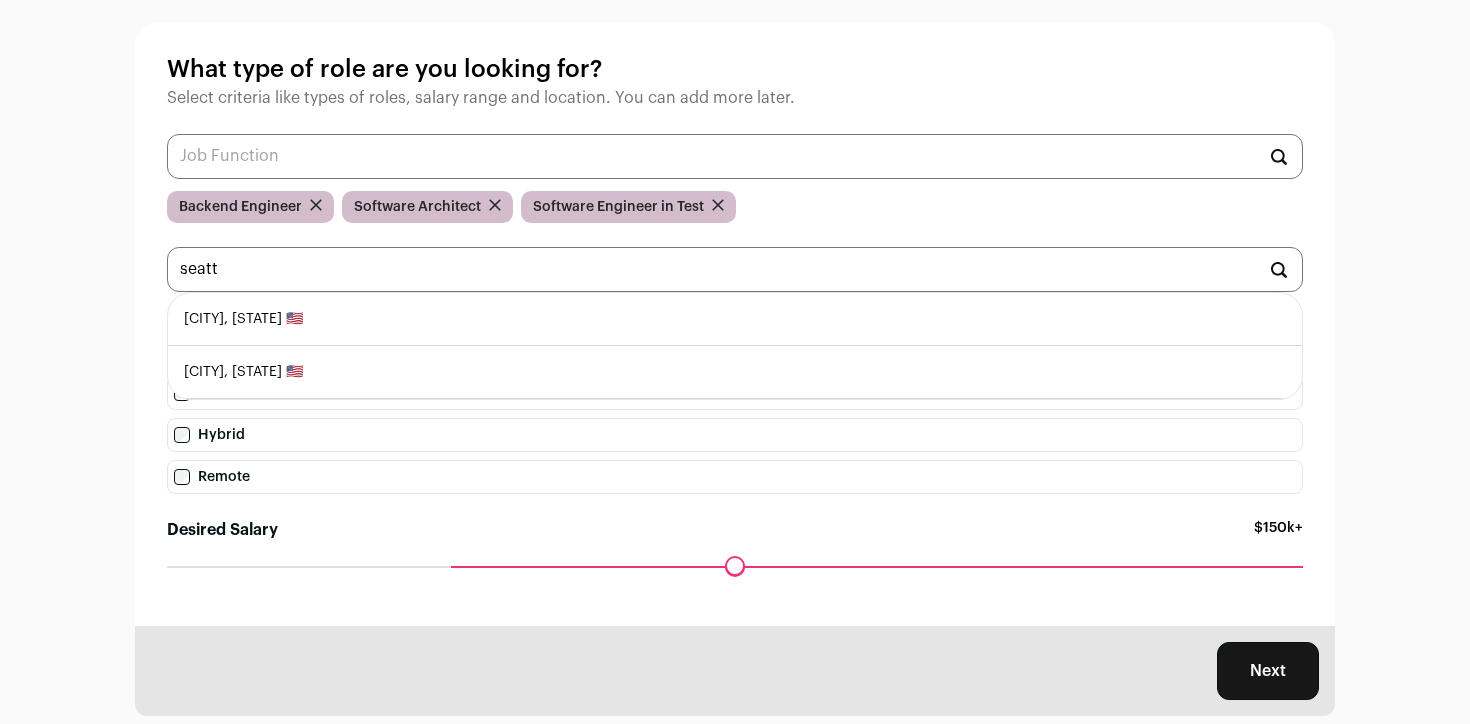 click on "Seattle, Washington 🇺🇸" at bounding box center [735, 319] 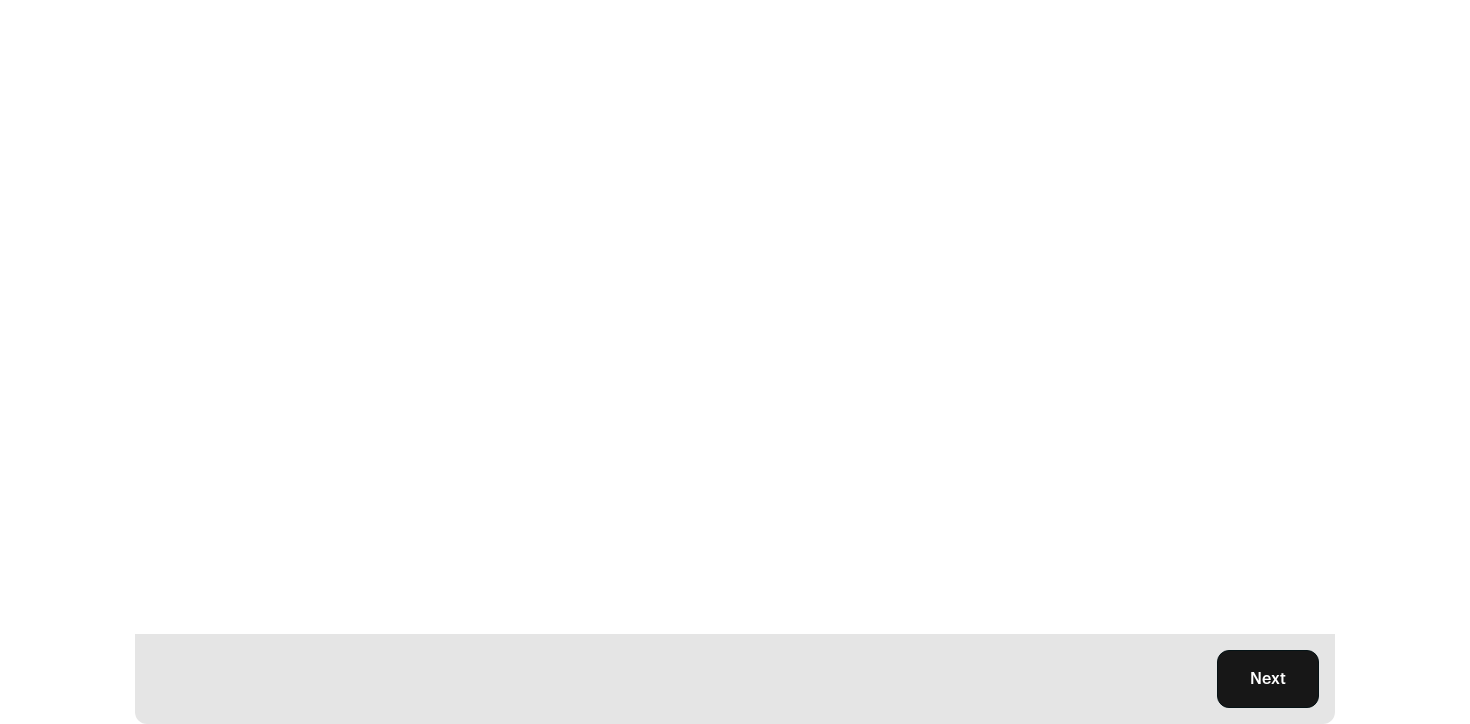 scroll, scrollTop: 0, scrollLeft: 0, axis: both 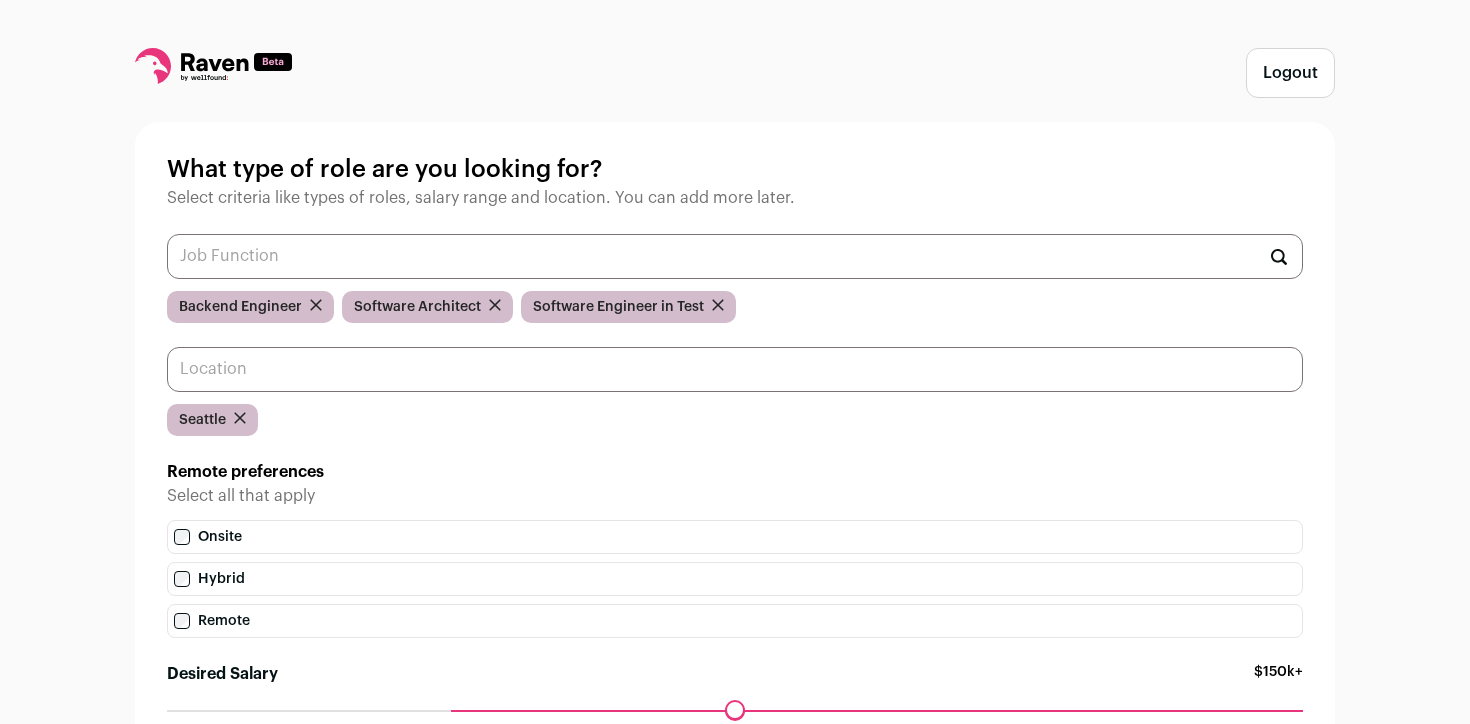 click at bounding box center [735, 369] 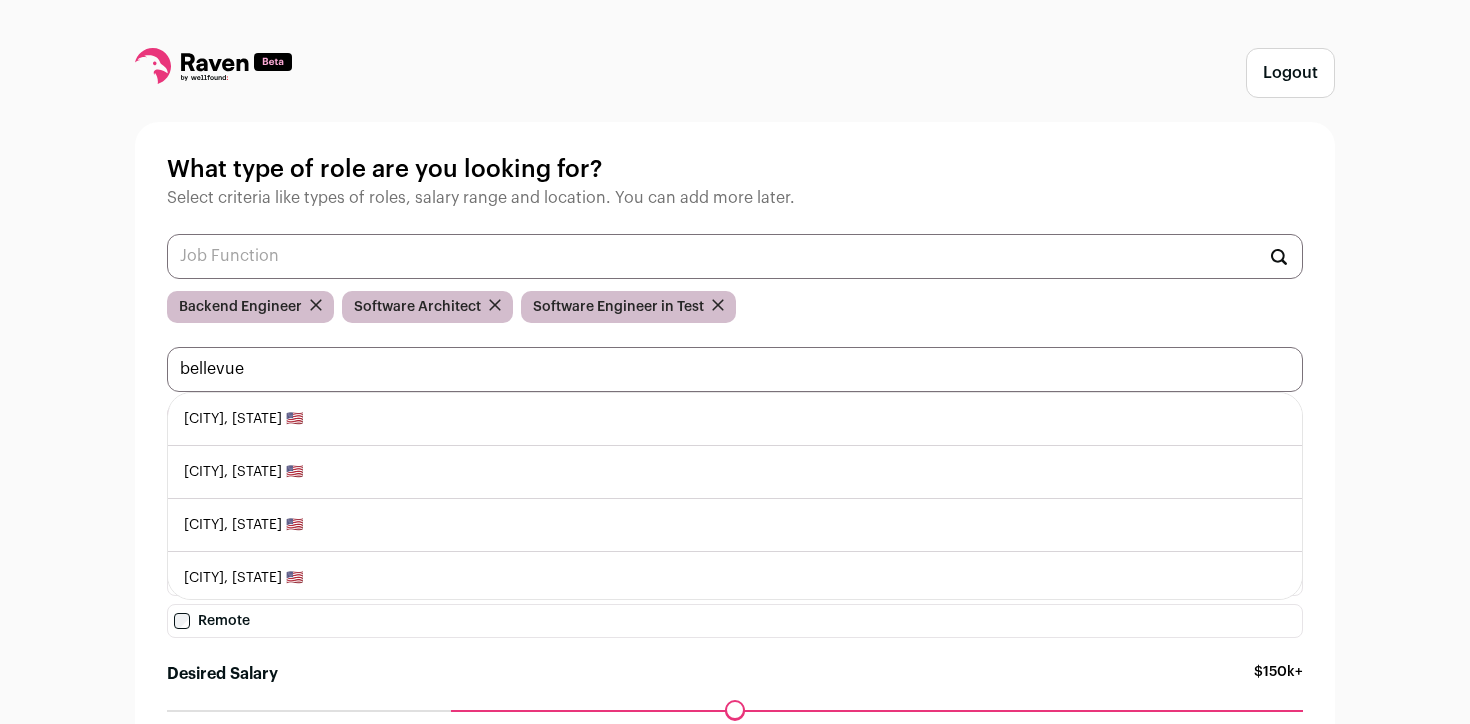 type on "bellevue" 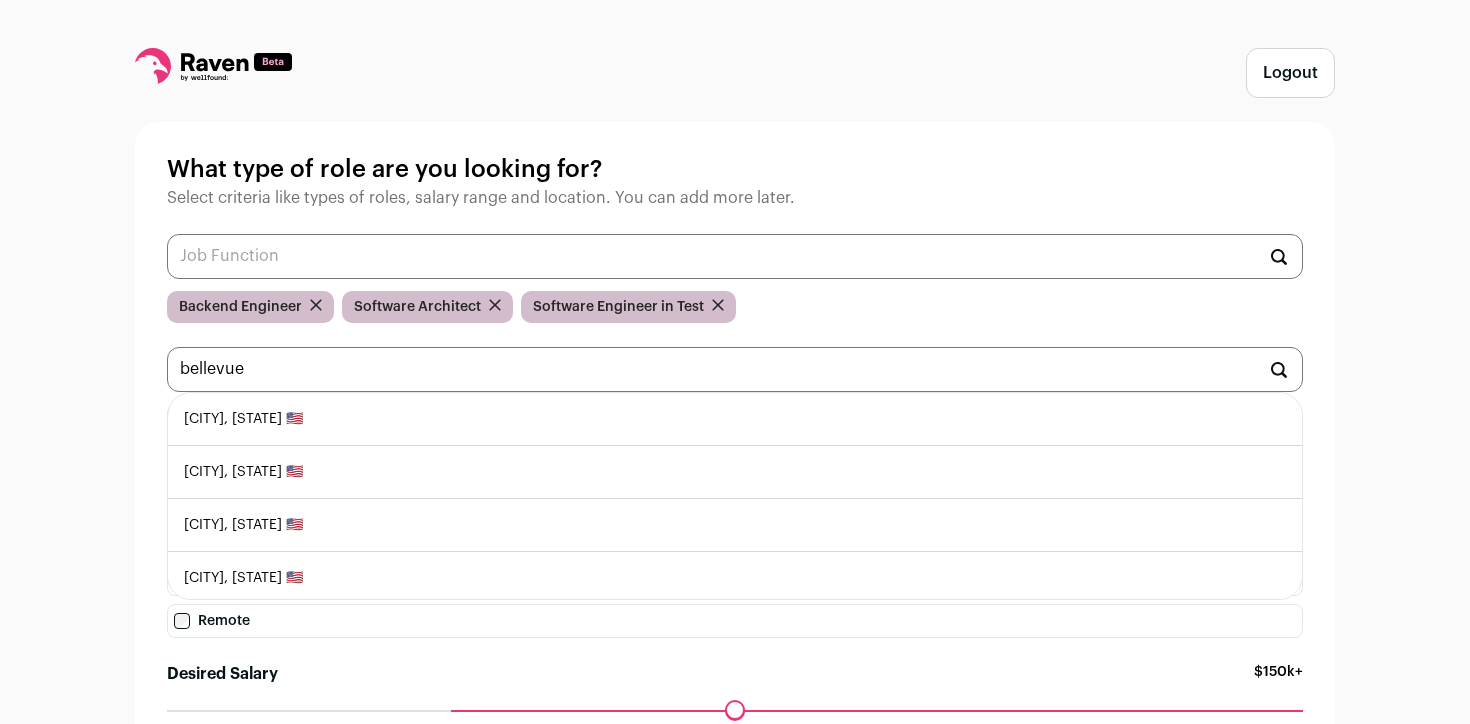 click on "Bellevue, Washington 🇺🇸" at bounding box center (735, 419) 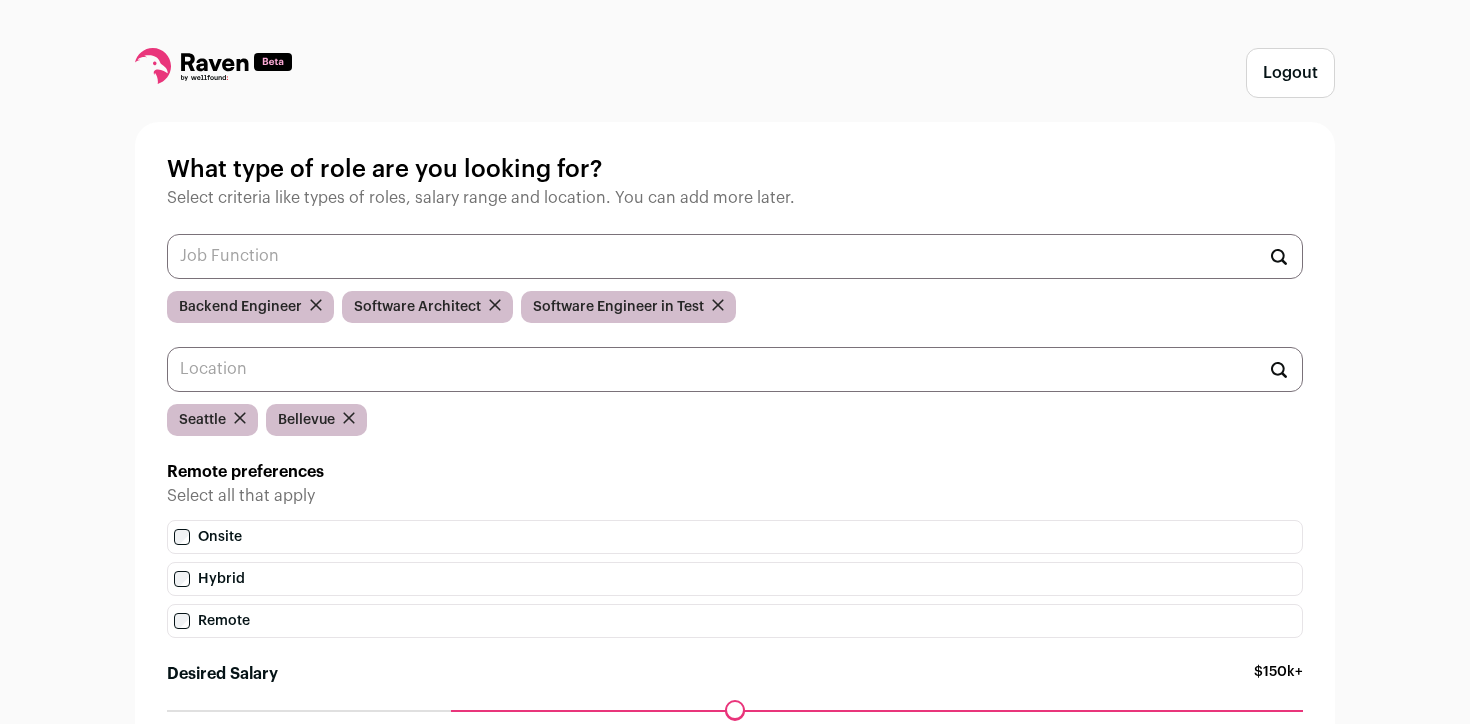 scroll, scrollTop: 0, scrollLeft: 0, axis: both 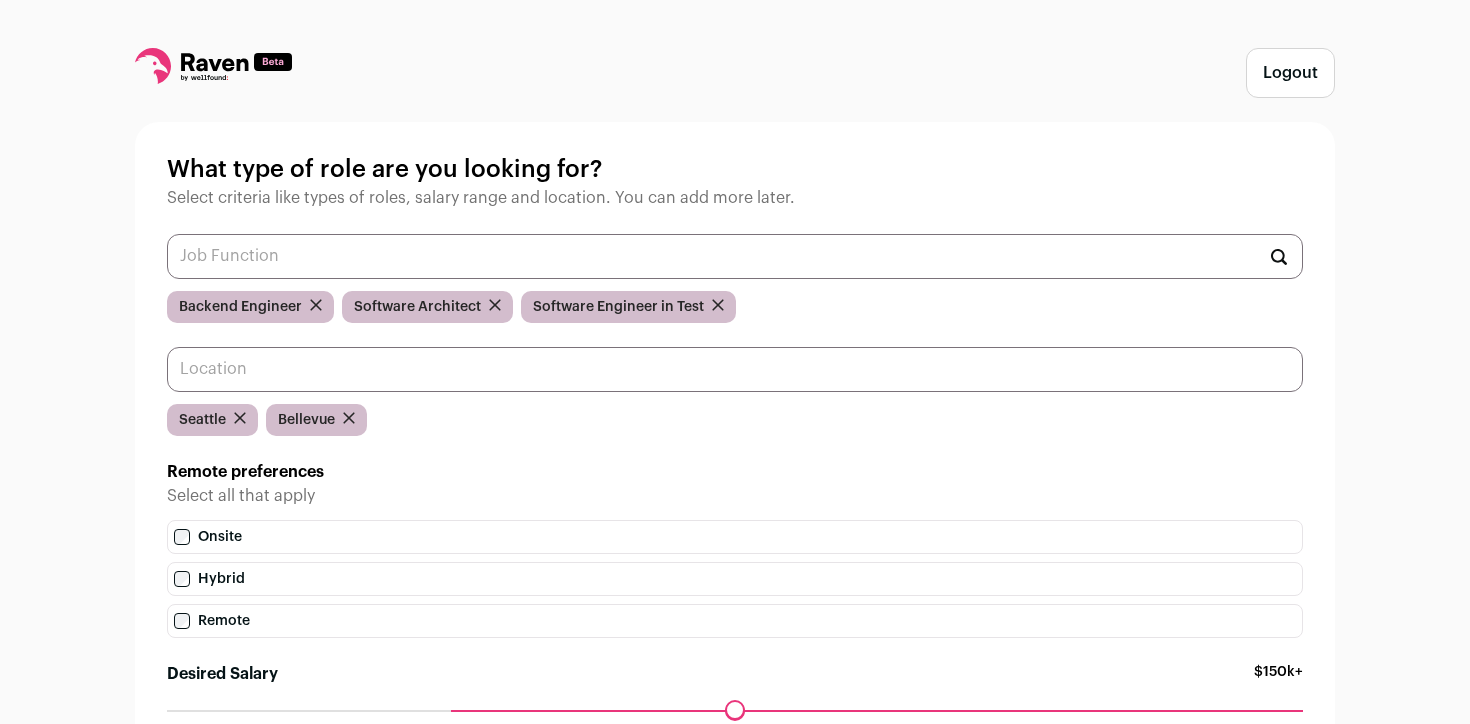 click at bounding box center [735, 369] 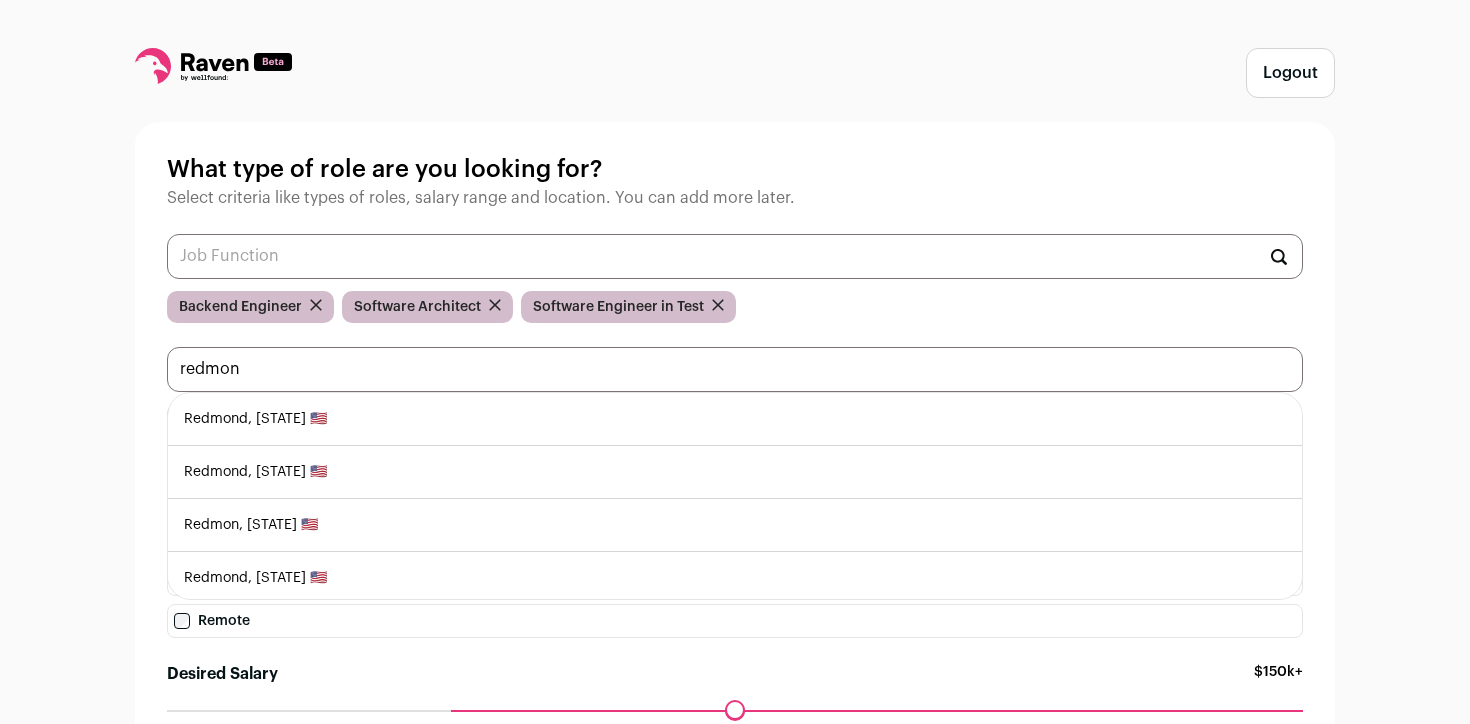 type on "redmon" 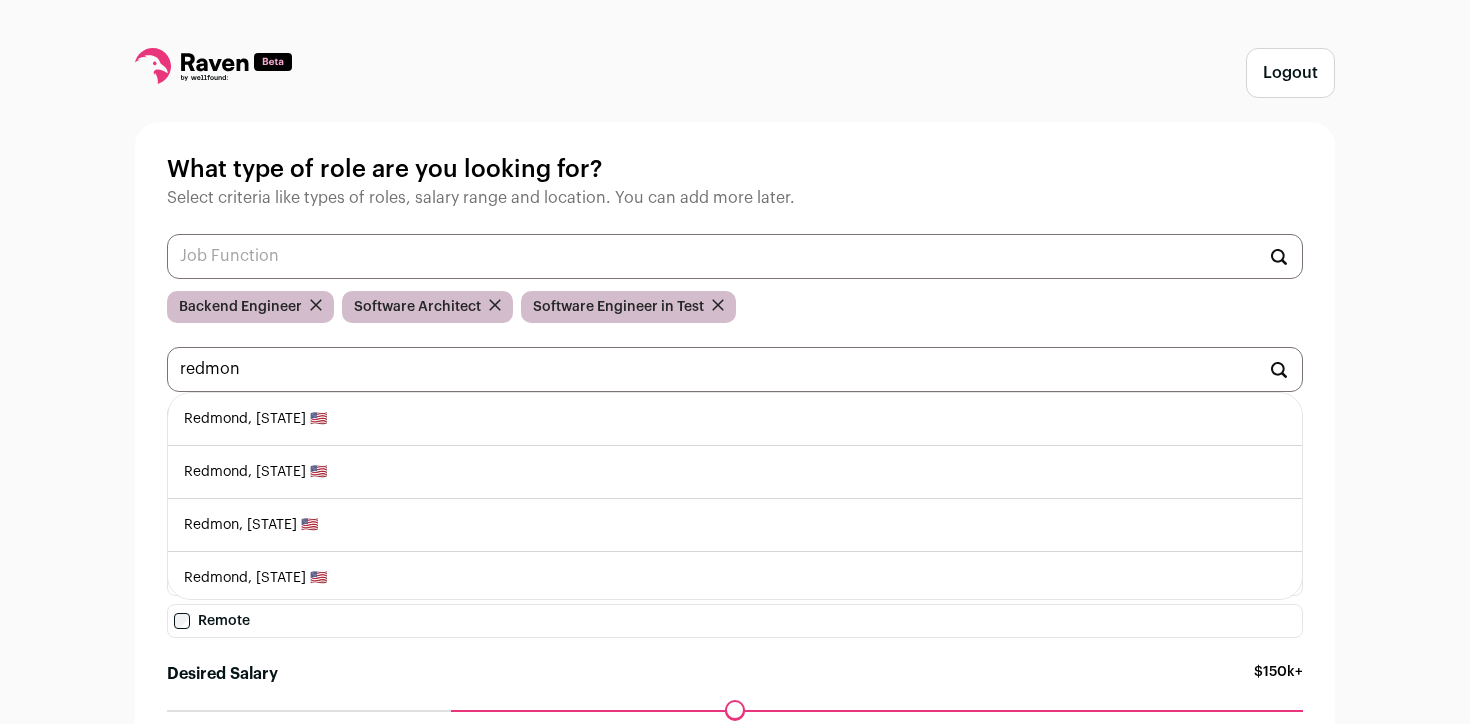 click on "Redmond, [STATE] 🇺🇸" at bounding box center (735, 419) 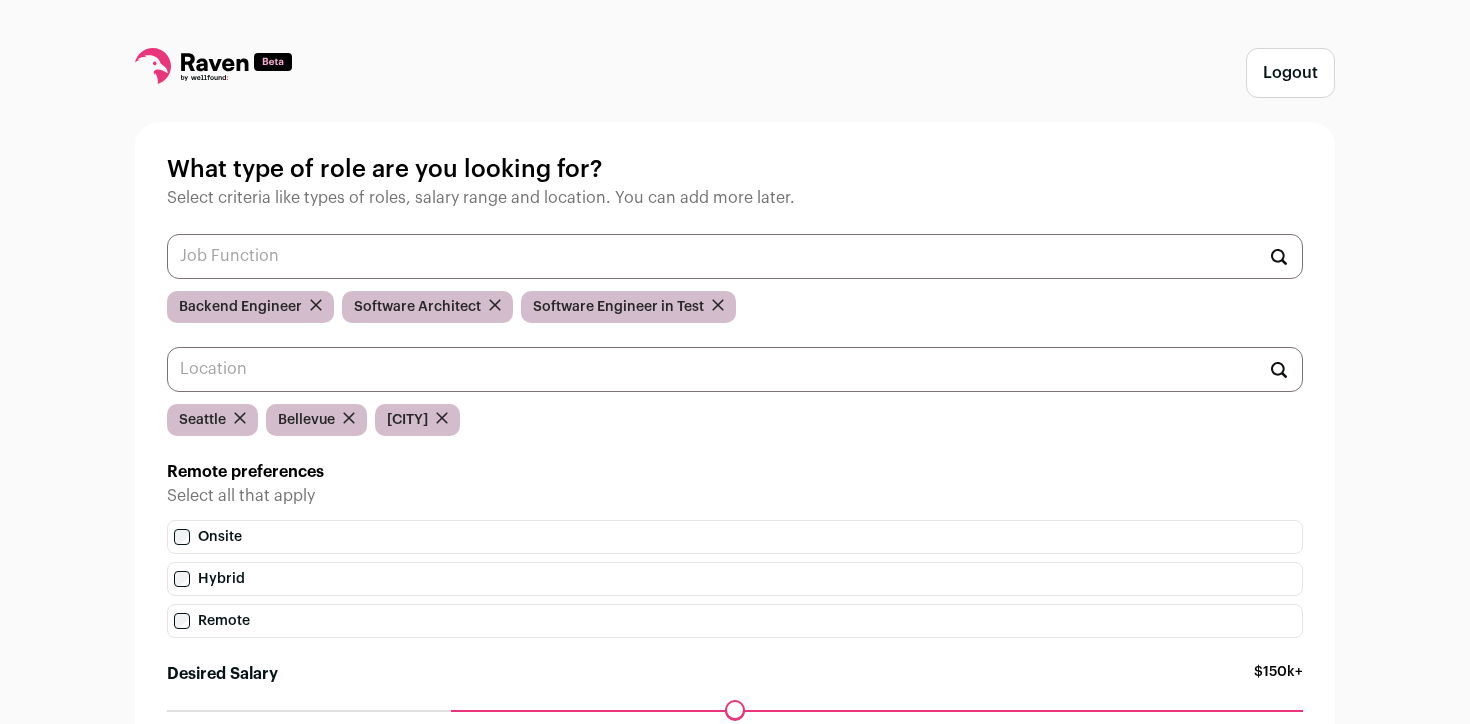 scroll, scrollTop: 0, scrollLeft: 0, axis: both 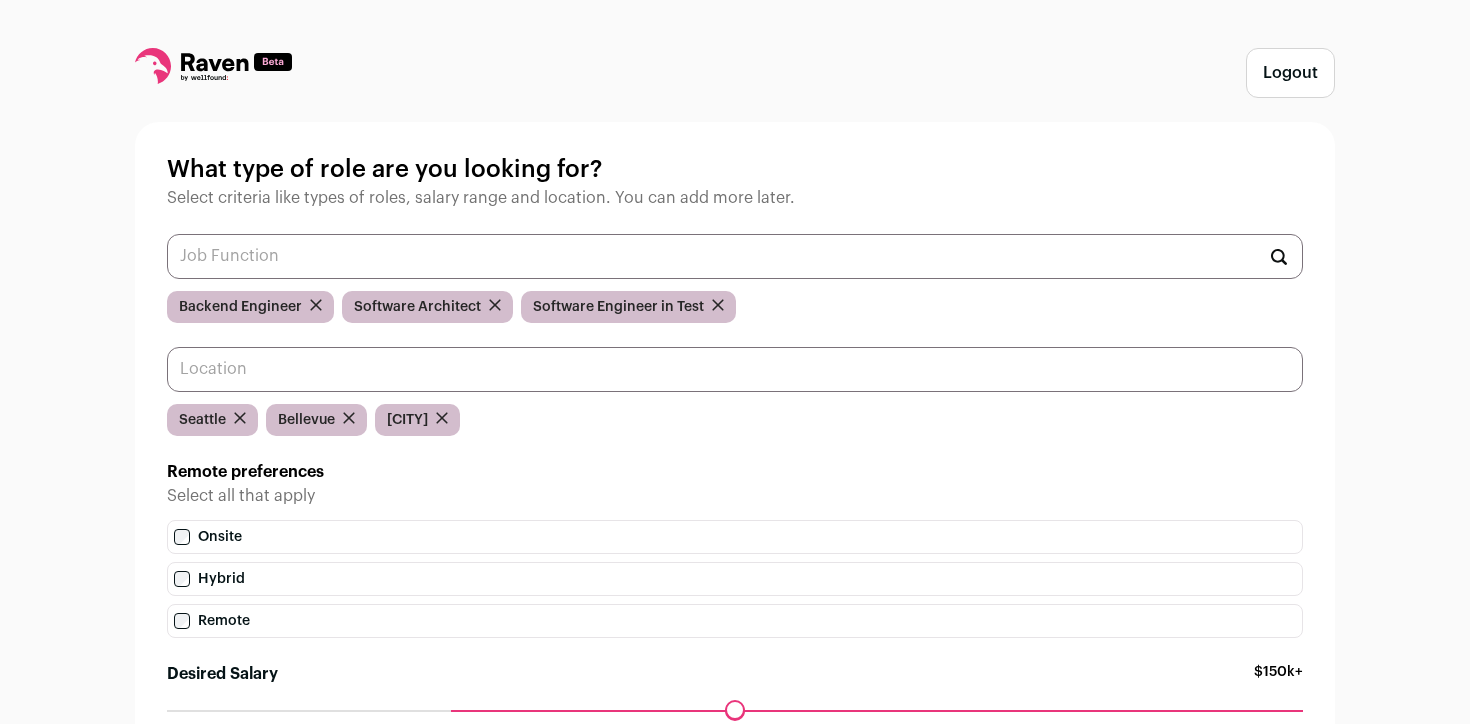 click at bounding box center [735, 369] 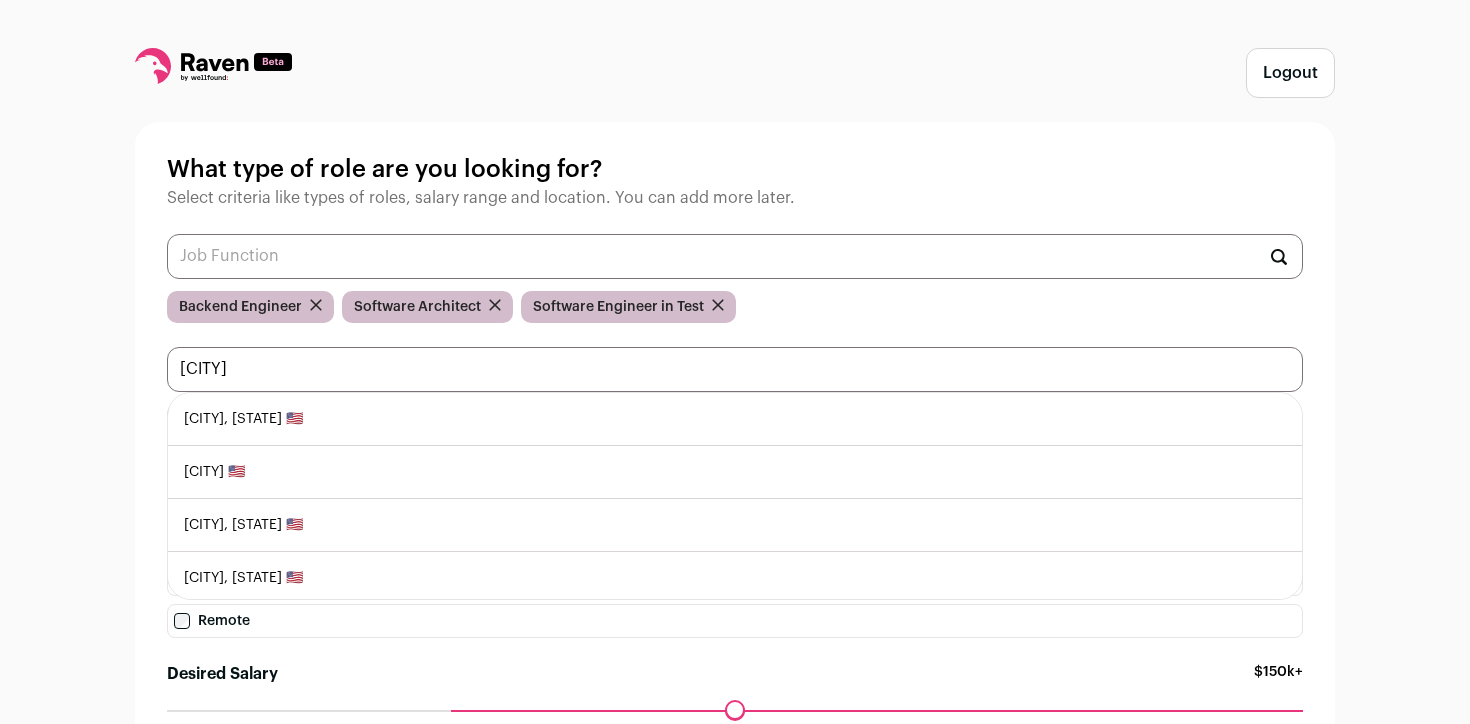 type on "washington" 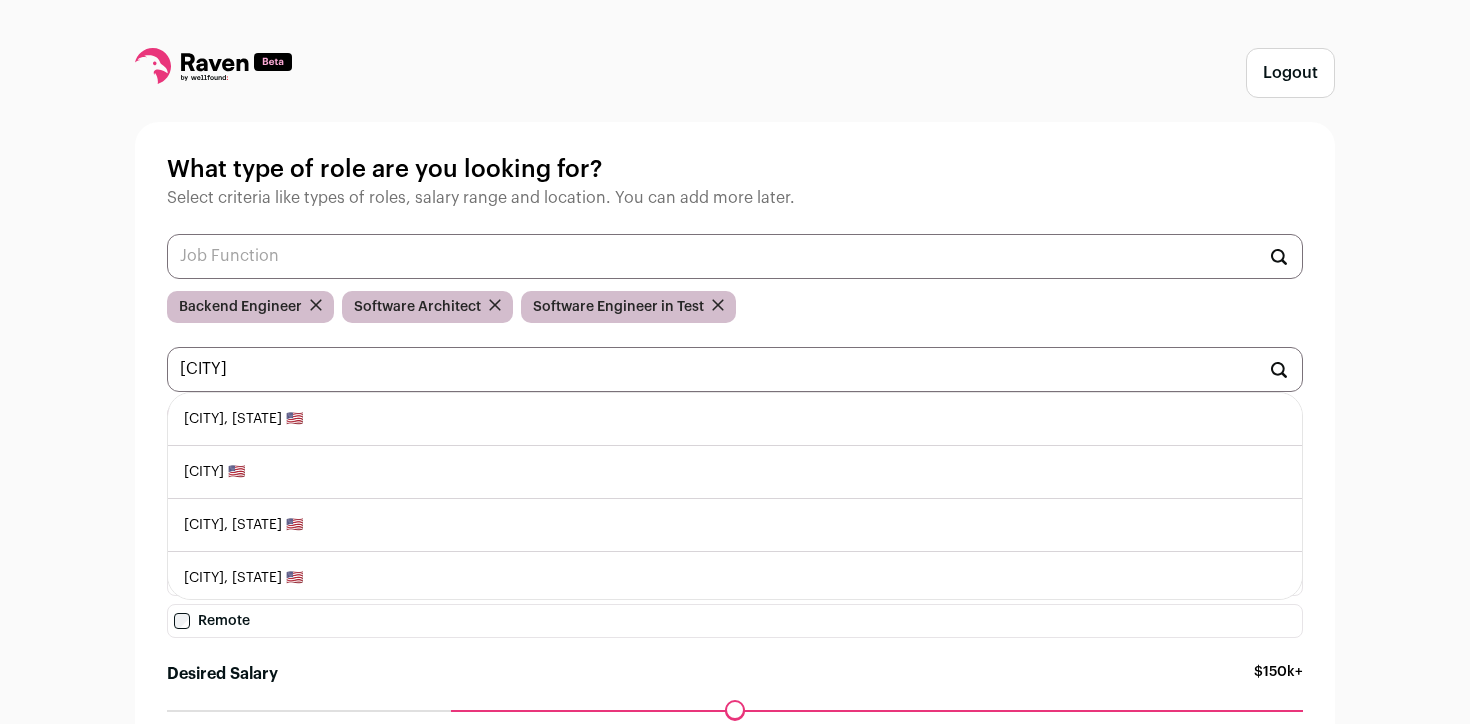 click on "Washington 🇺🇸" at bounding box center [735, 472] 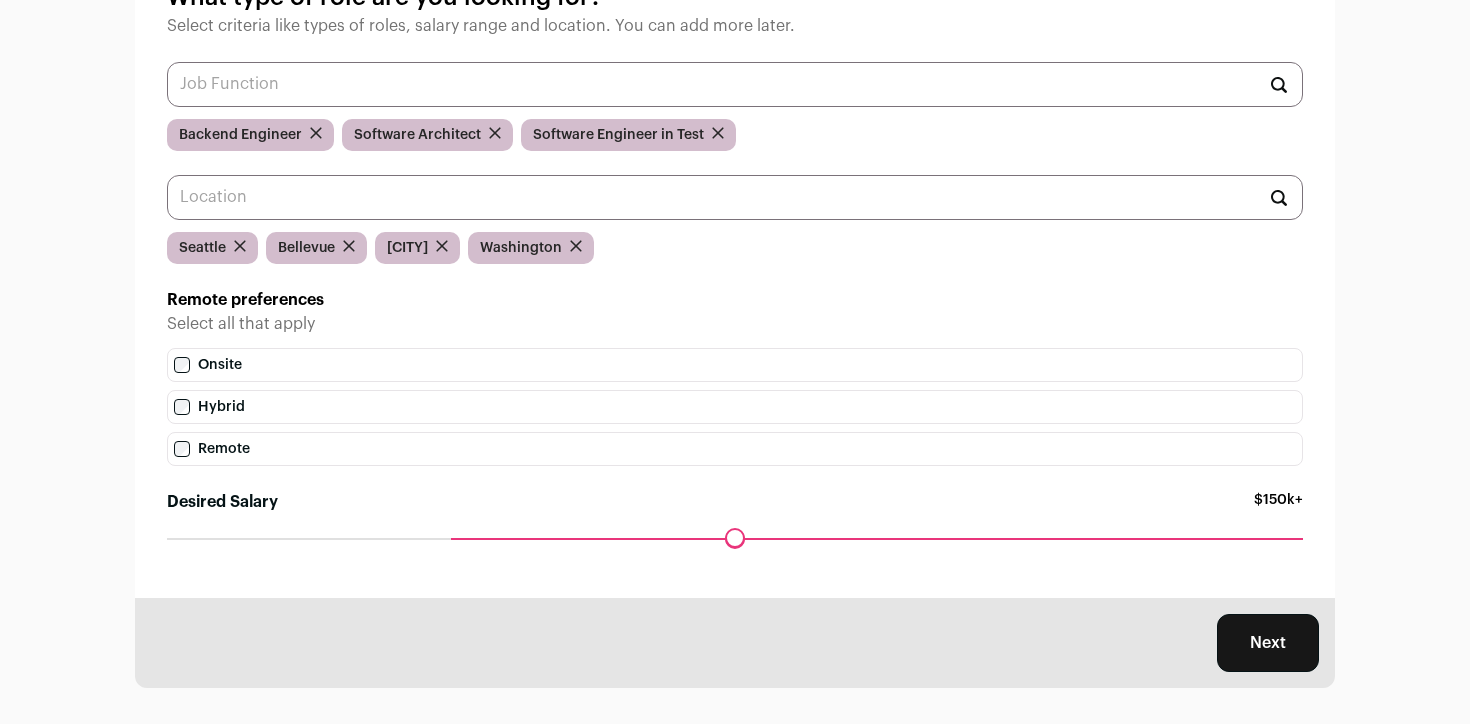 scroll, scrollTop: 173, scrollLeft: 0, axis: vertical 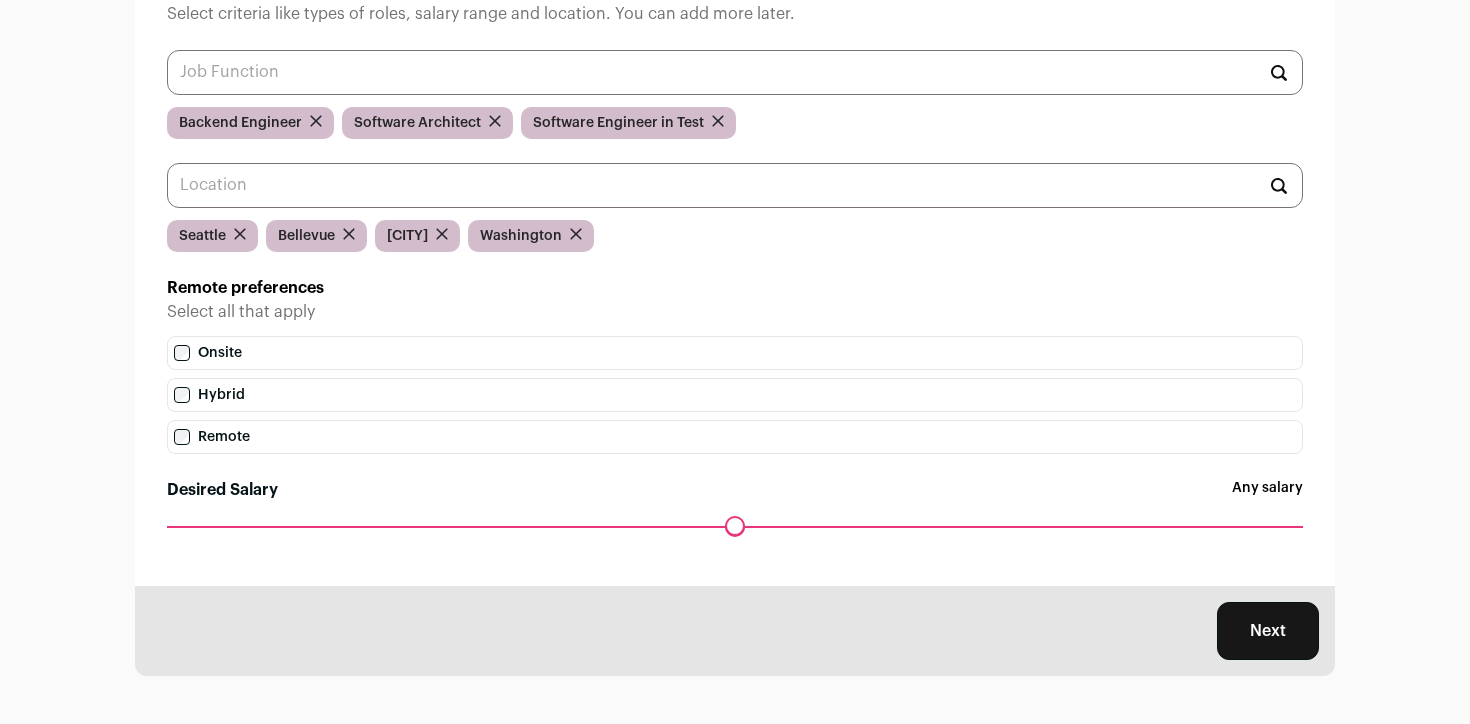 drag, startPoint x: 456, startPoint y: 525, endPoint x: 161, endPoint y: 528, distance: 295.01526 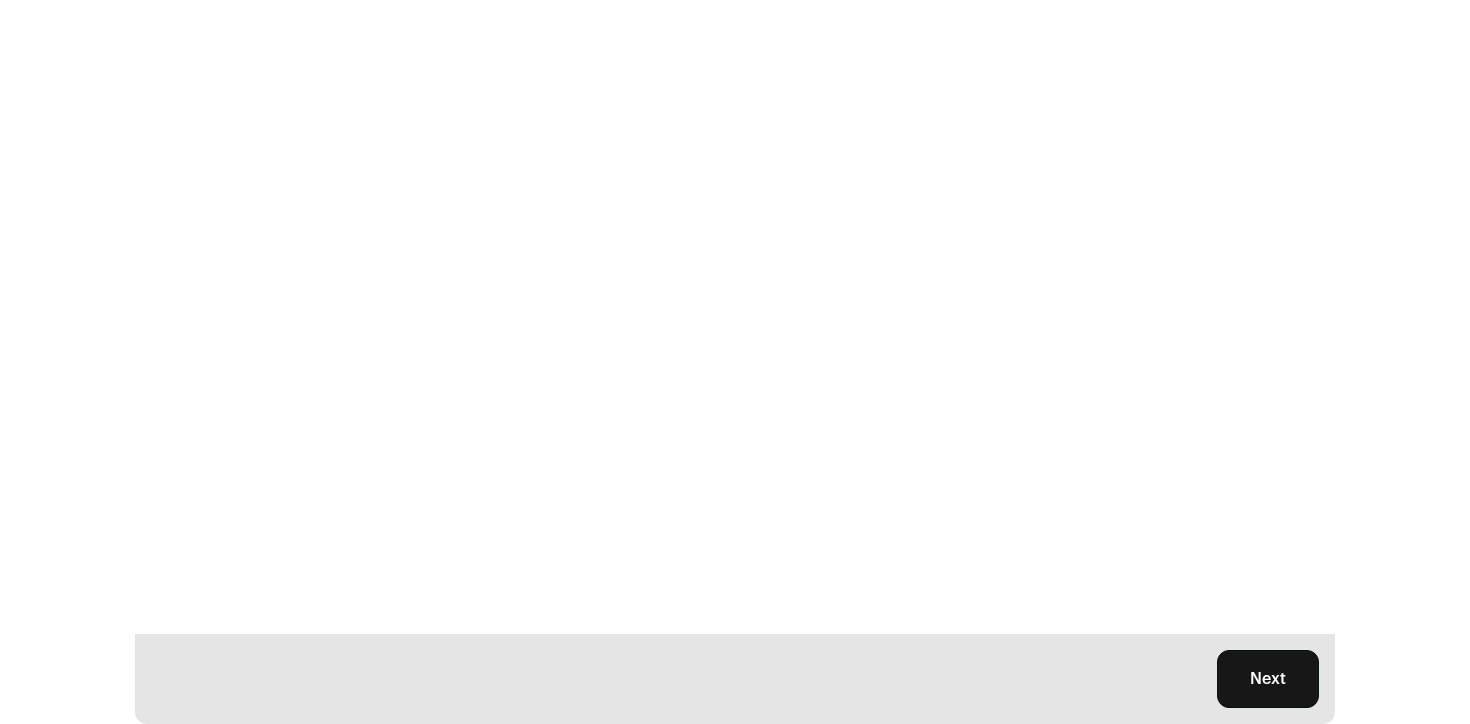 scroll, scrollTop: 0, scrollLeft: 0, axis: both 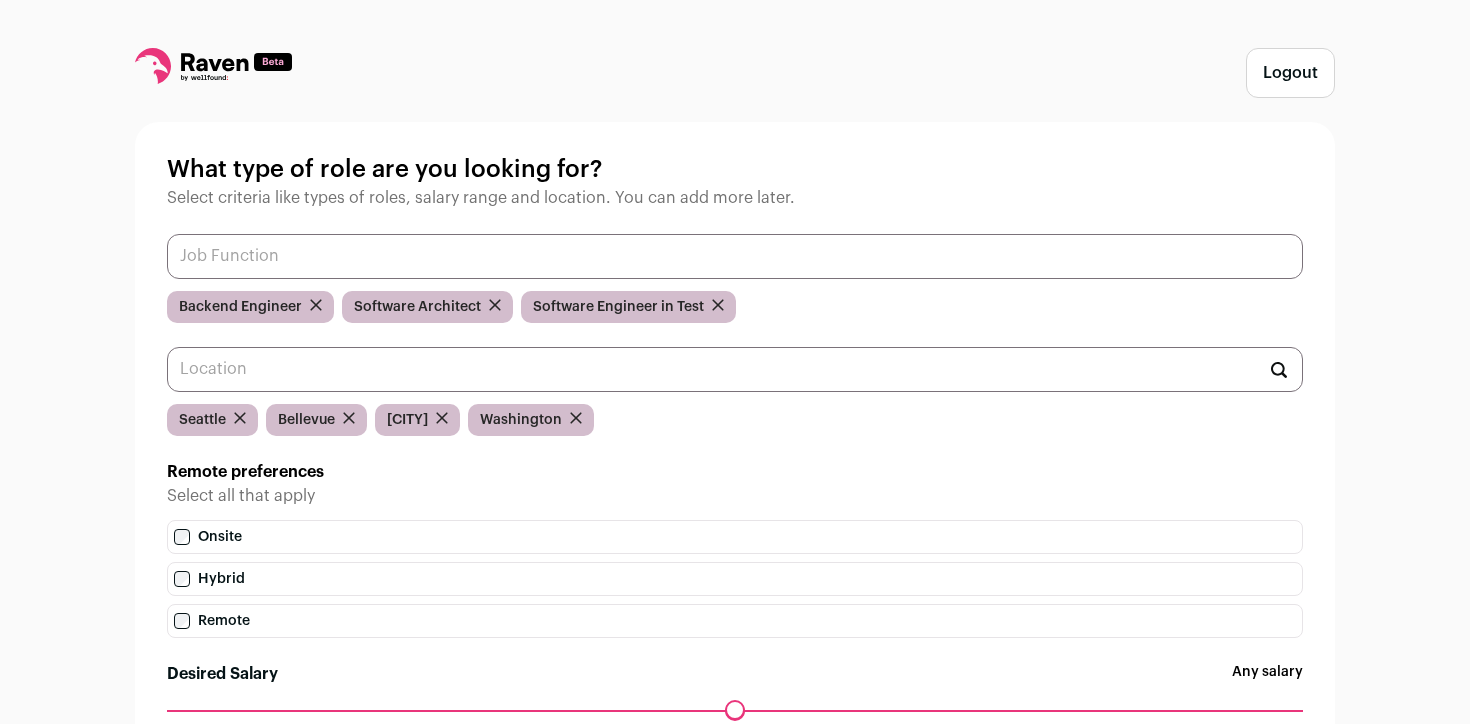 click at bounding box center [735, 256] 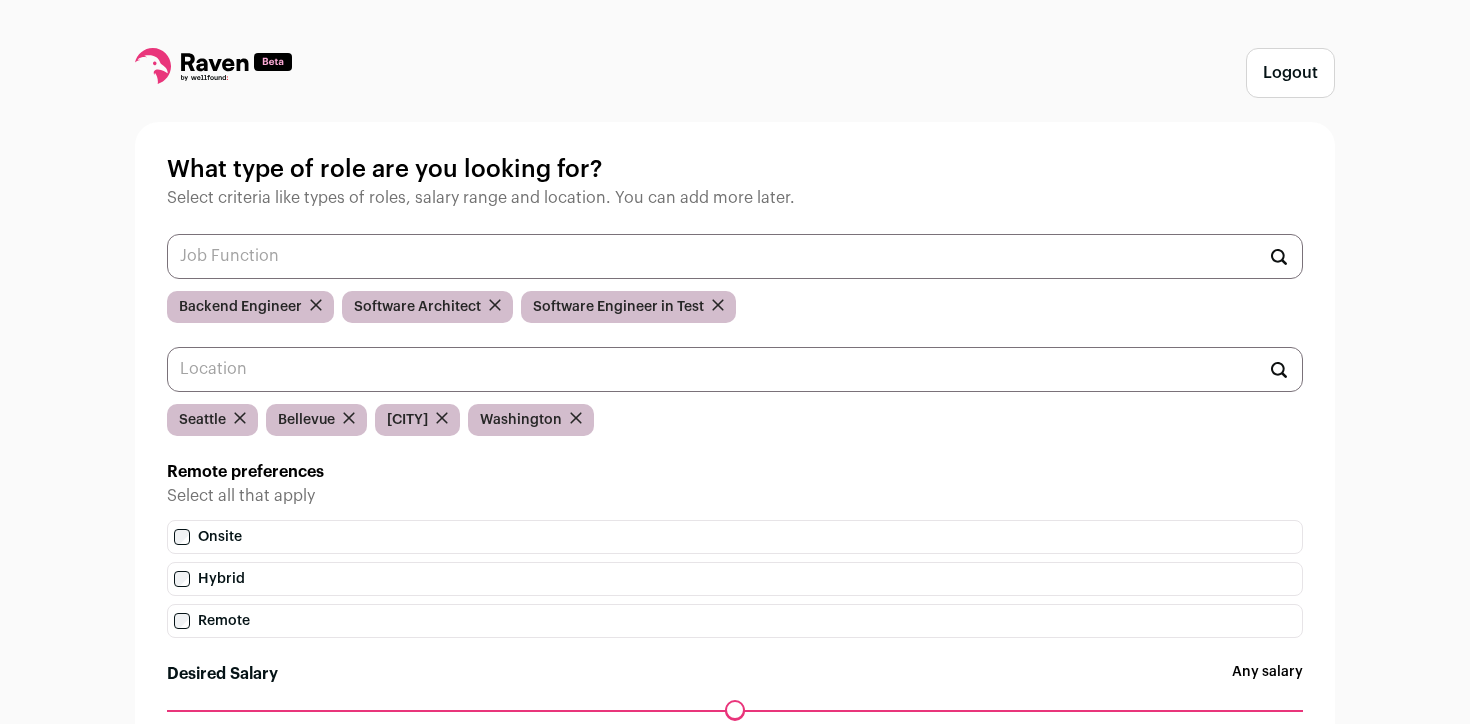 click on "What type of role are you looking for?" at bounding box center [735, 170] 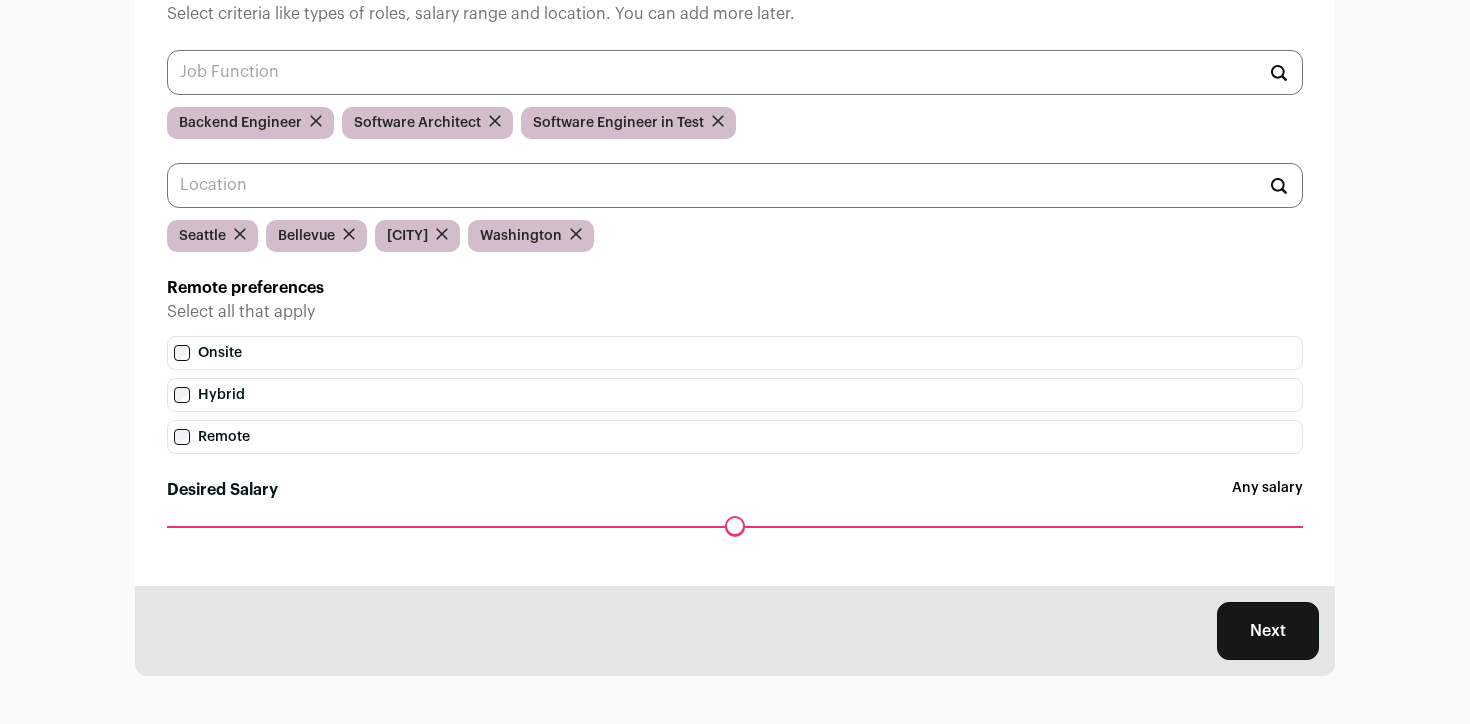 click on "Next" at bounding box center (1268, 631) 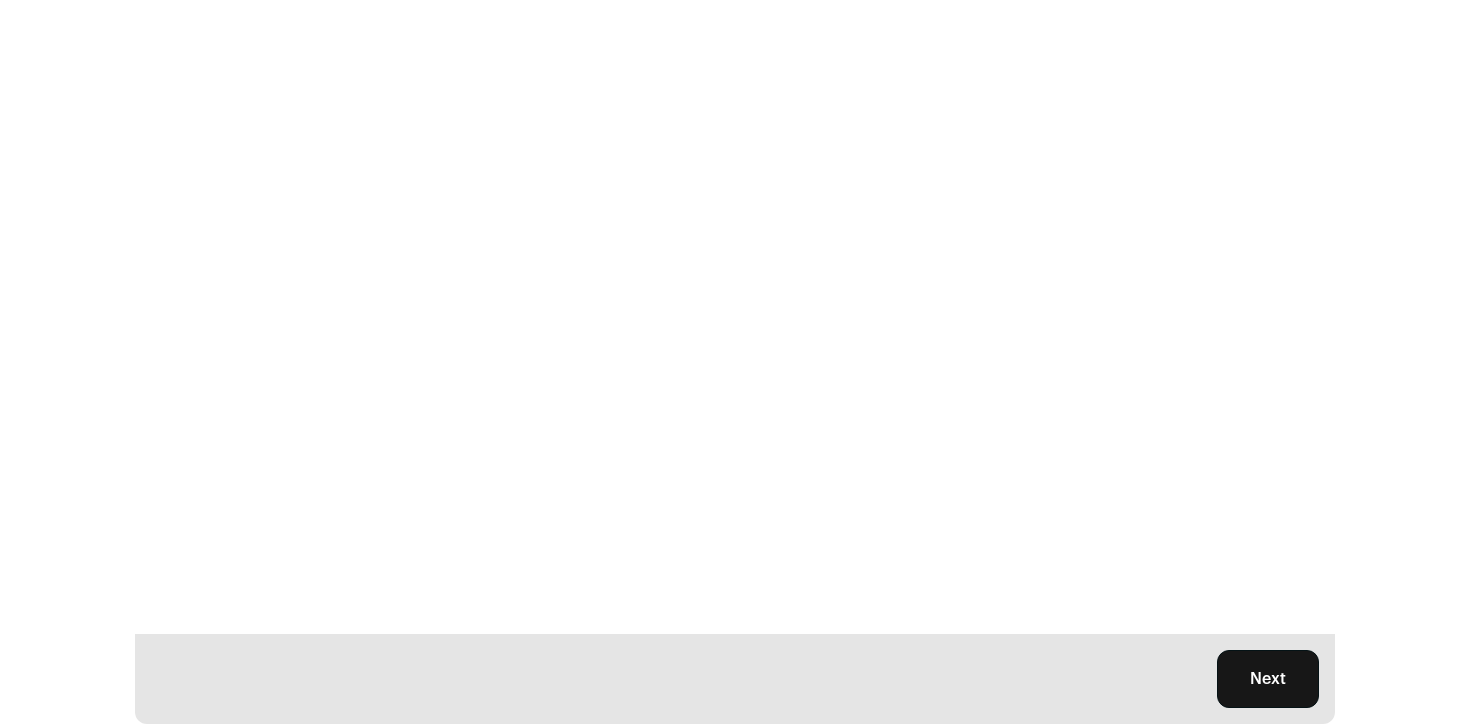scroll, scrollTop: 0, scrollLeft: 0, axis: both 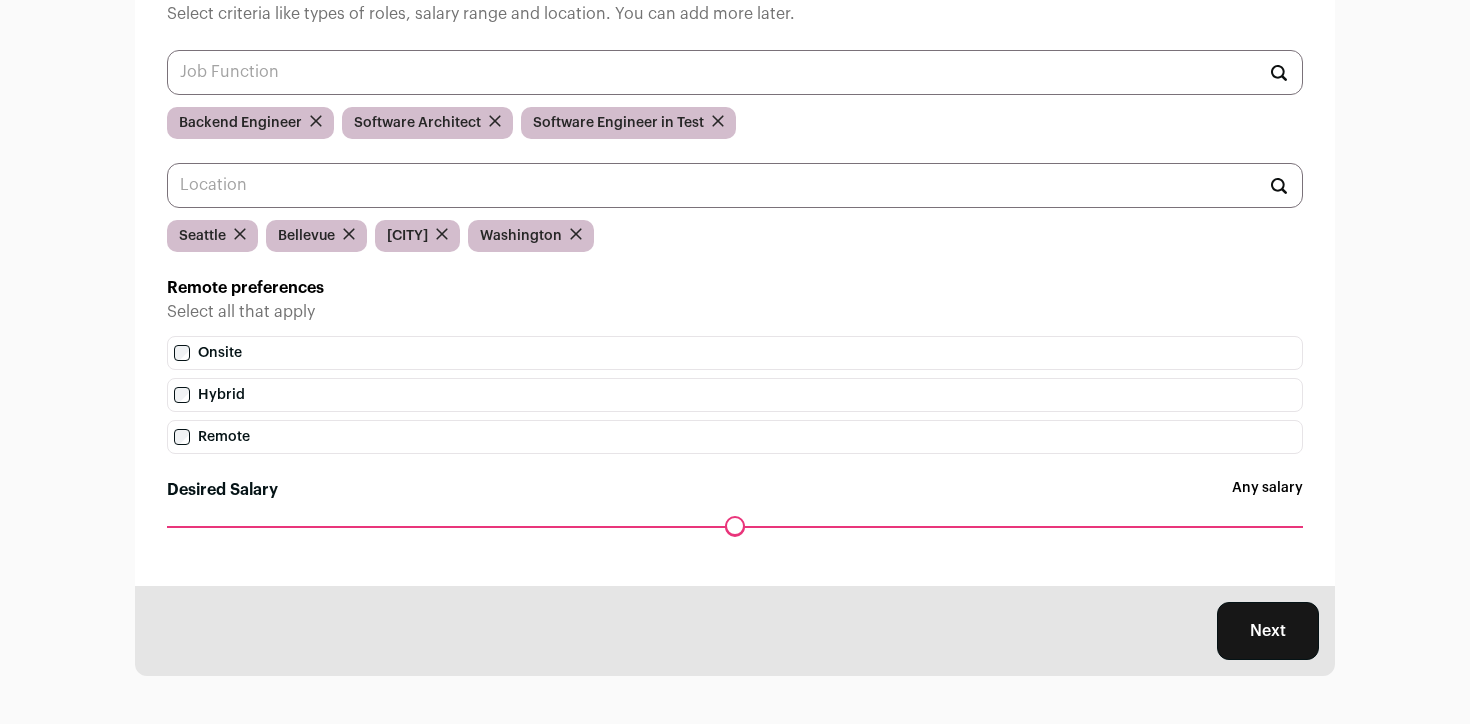 click on "Maximum desired salary
******" at bounding box center (735, 540) 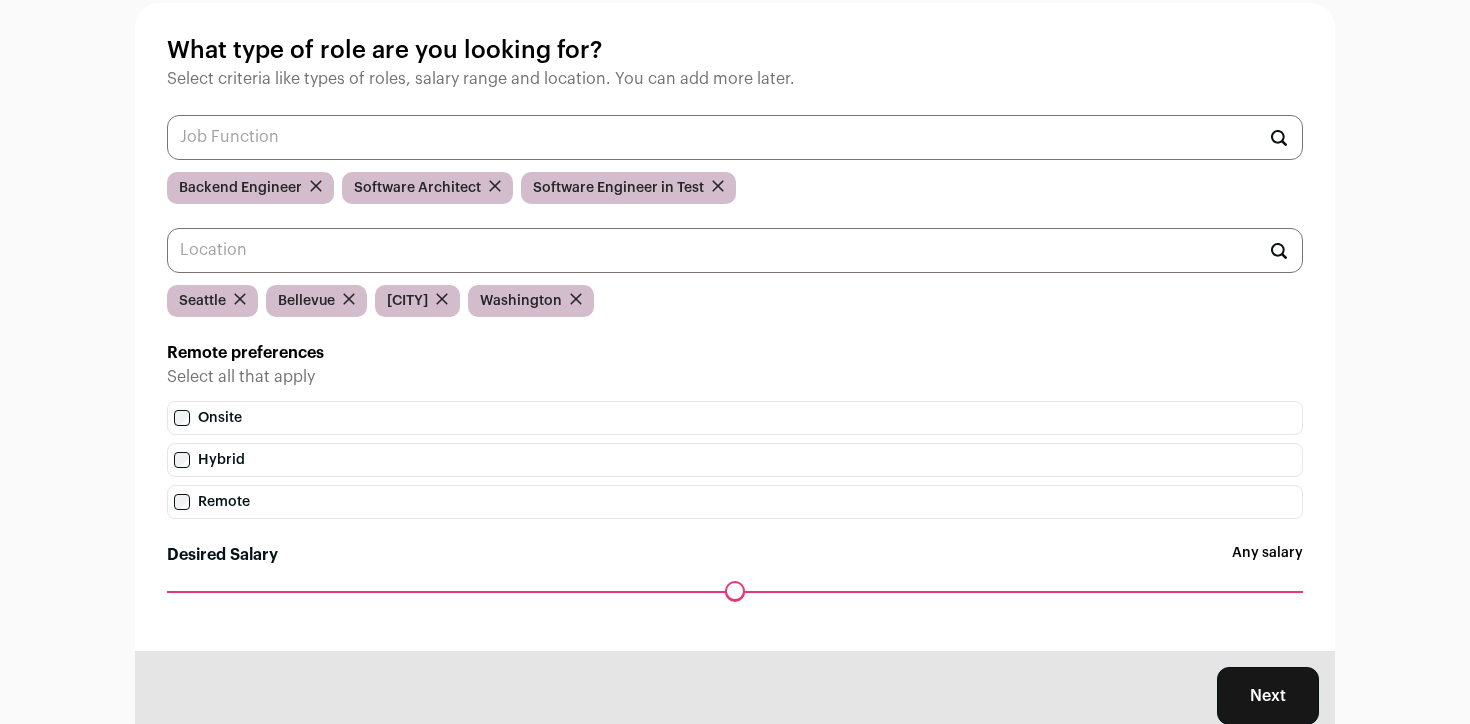scroll, scrollTop: 184, scrollLeft: 0, axis: vertical 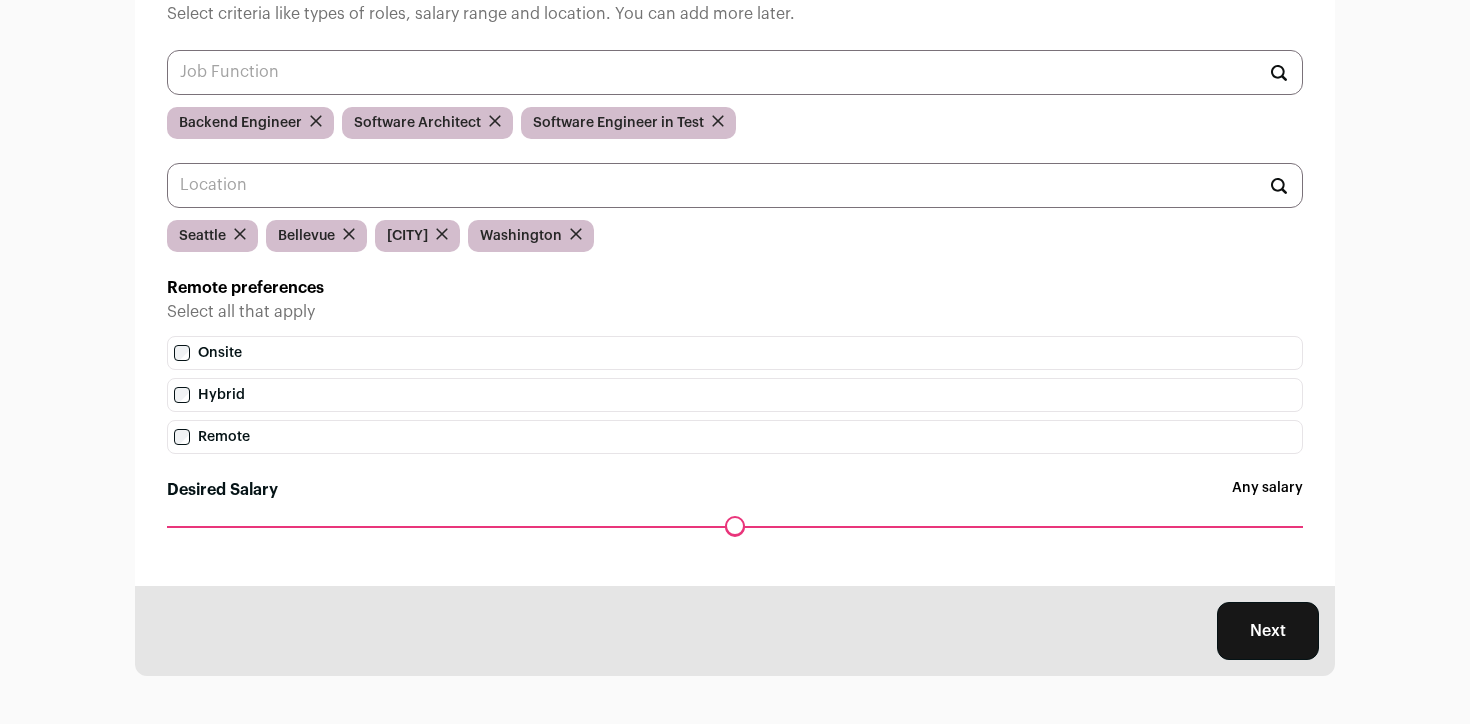 click on "Next" at bounding box center (1268, 631) 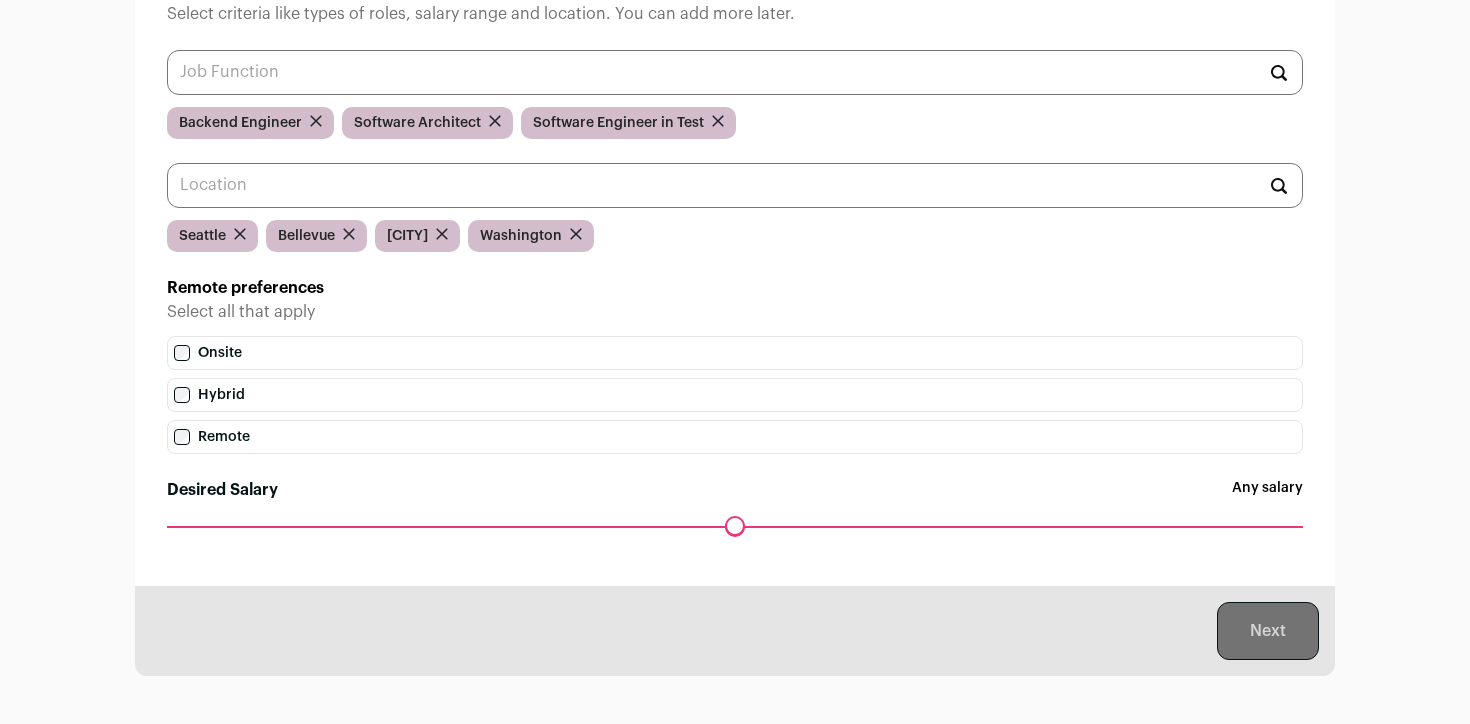 click on "Next" at bounding box center (735, 631) 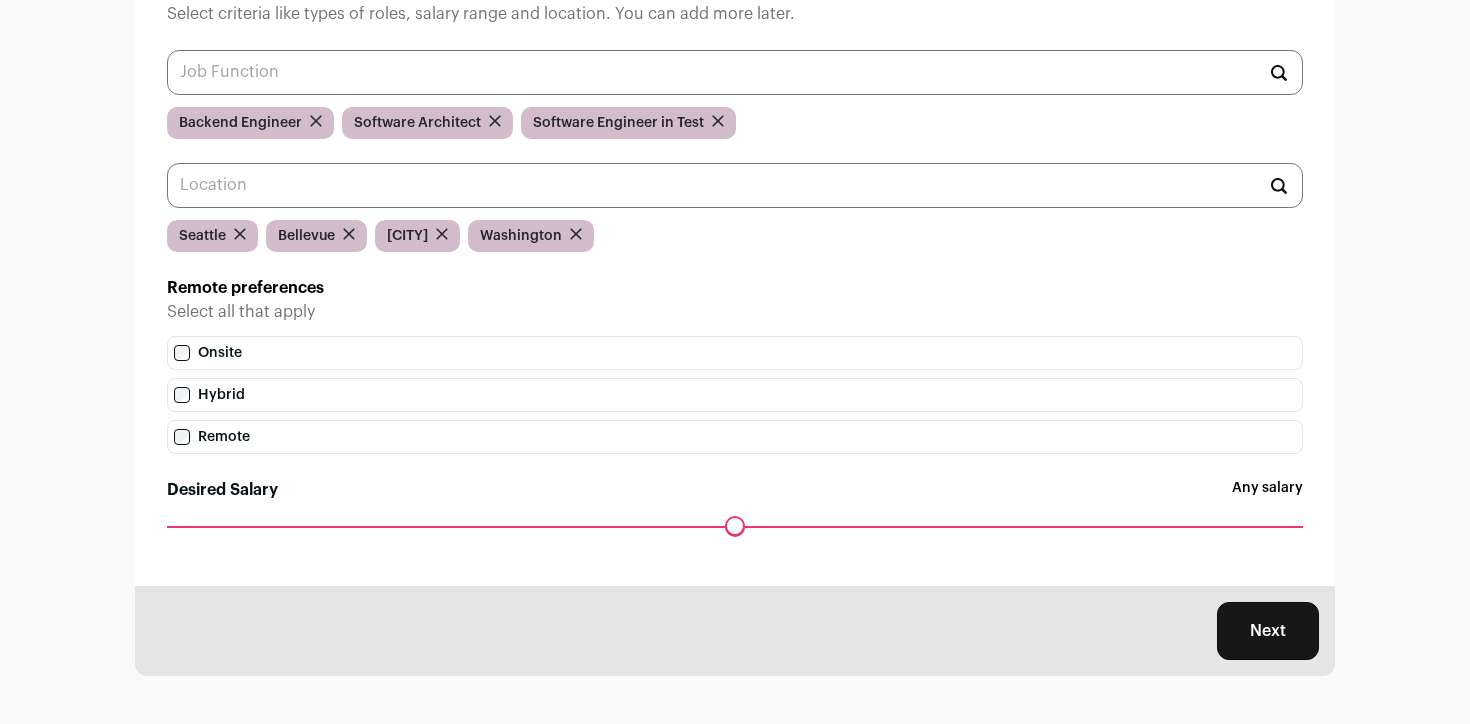 scroll, scrollTop: 0, scrollLeft: 0, axis: both 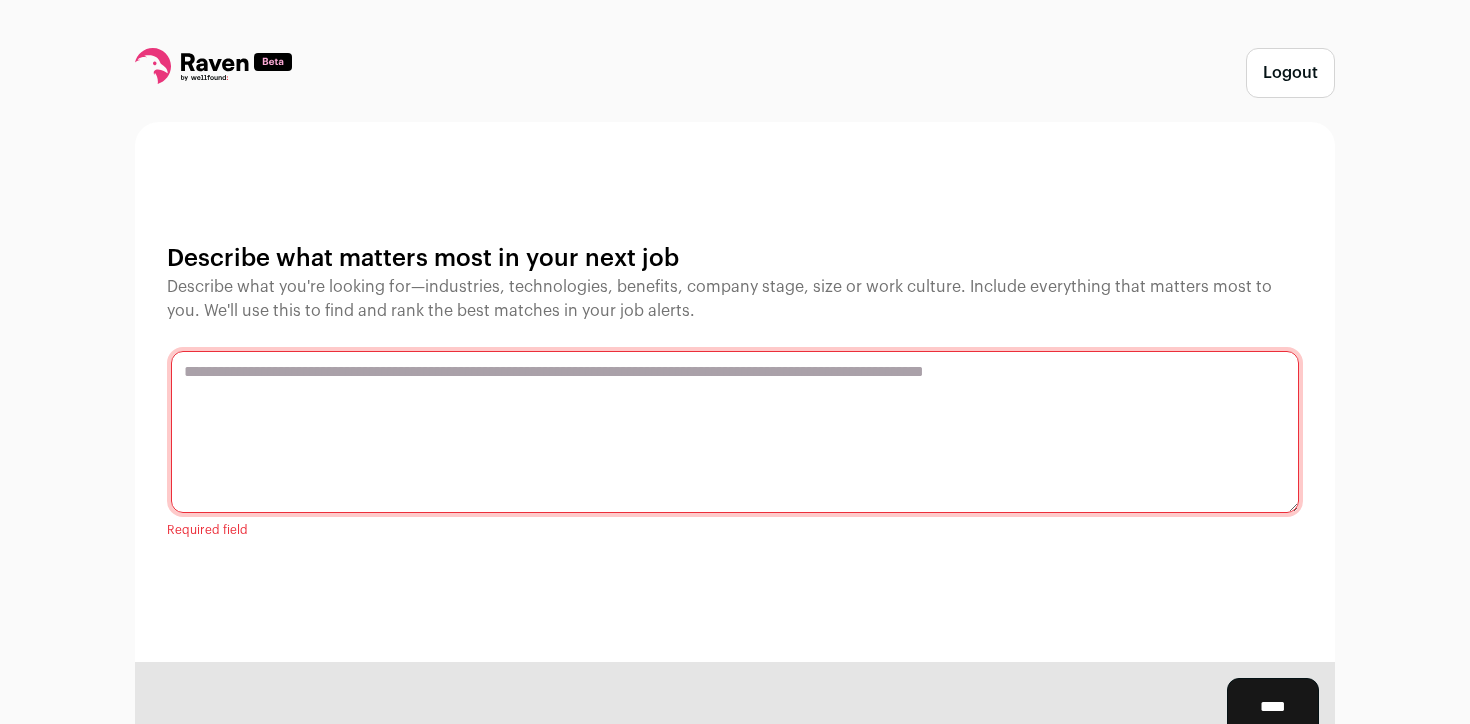 click at bounding box center (735, 432) 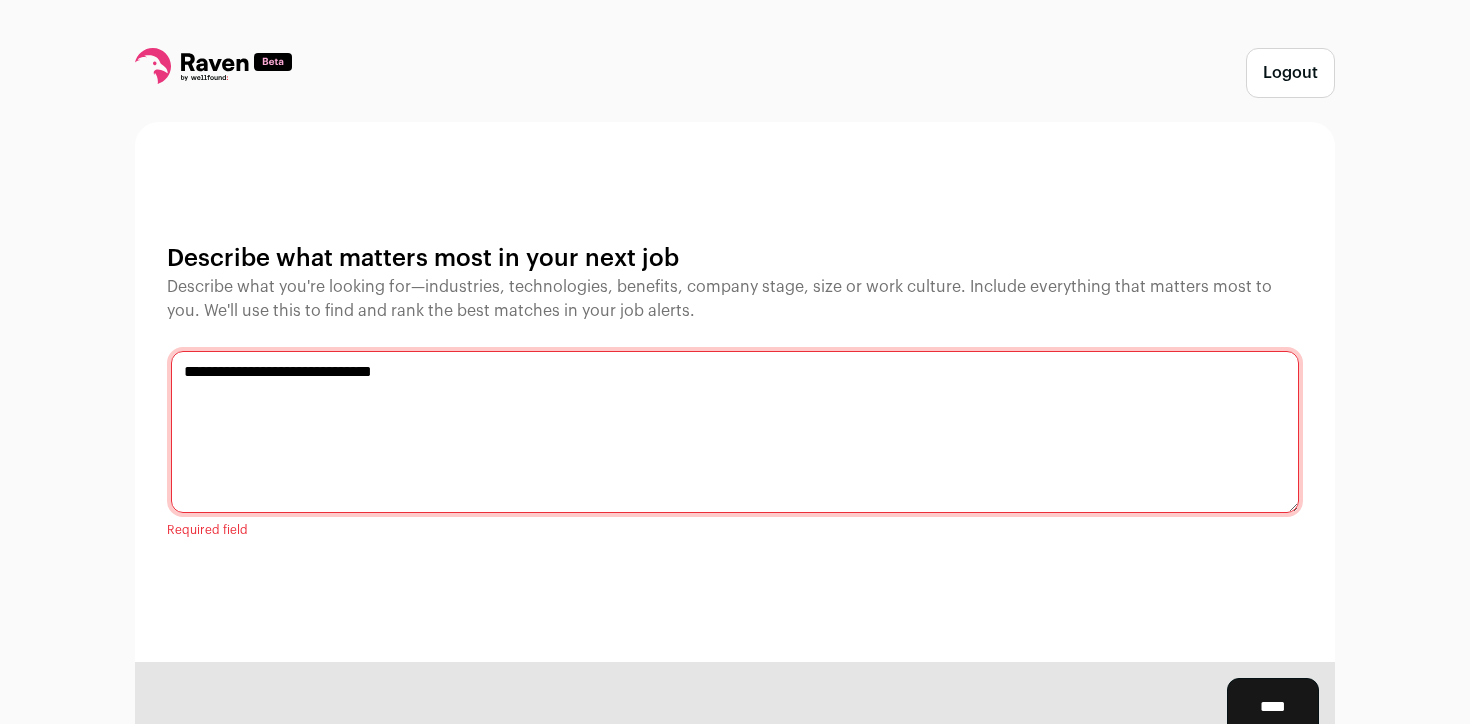 click on "**********" at bounding box center (735, 432) 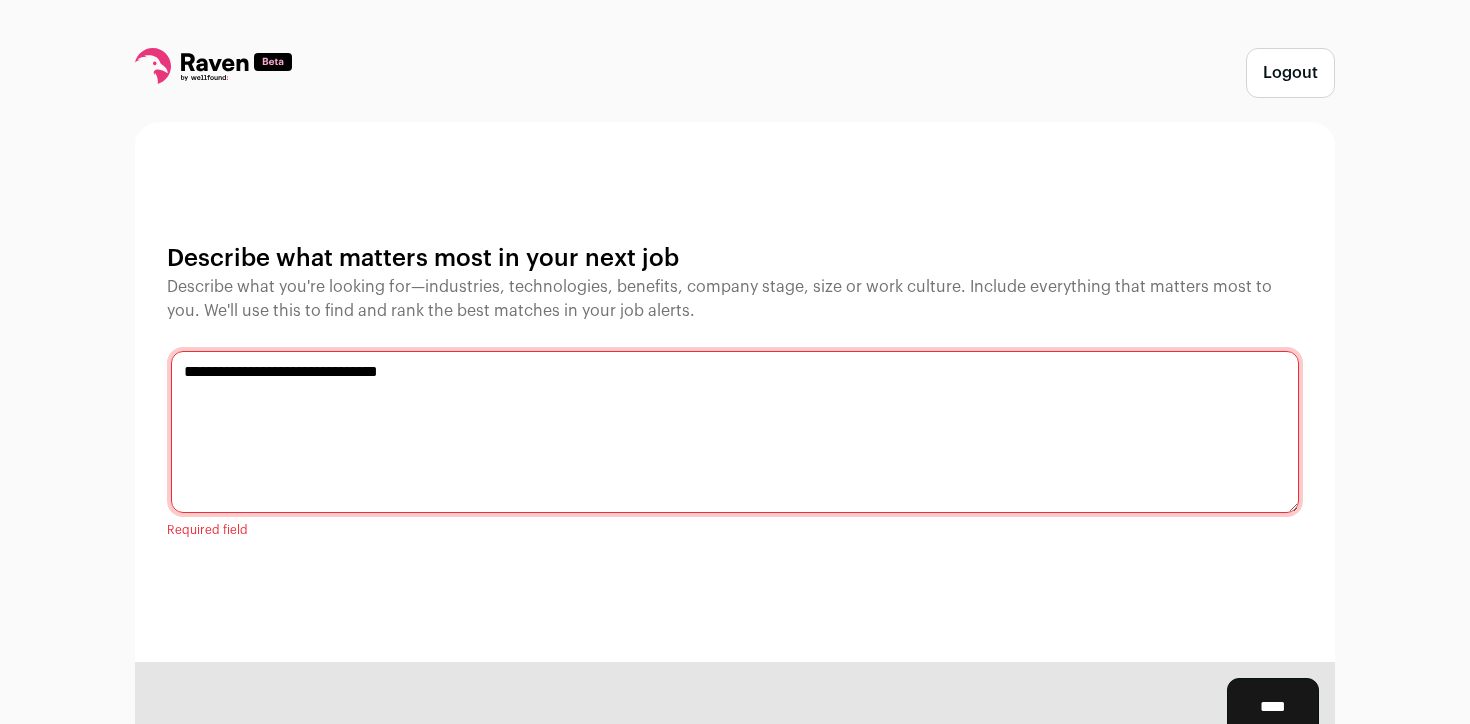 scroll, scrollTop: 76, scrollLeft: 0, axis: vertical 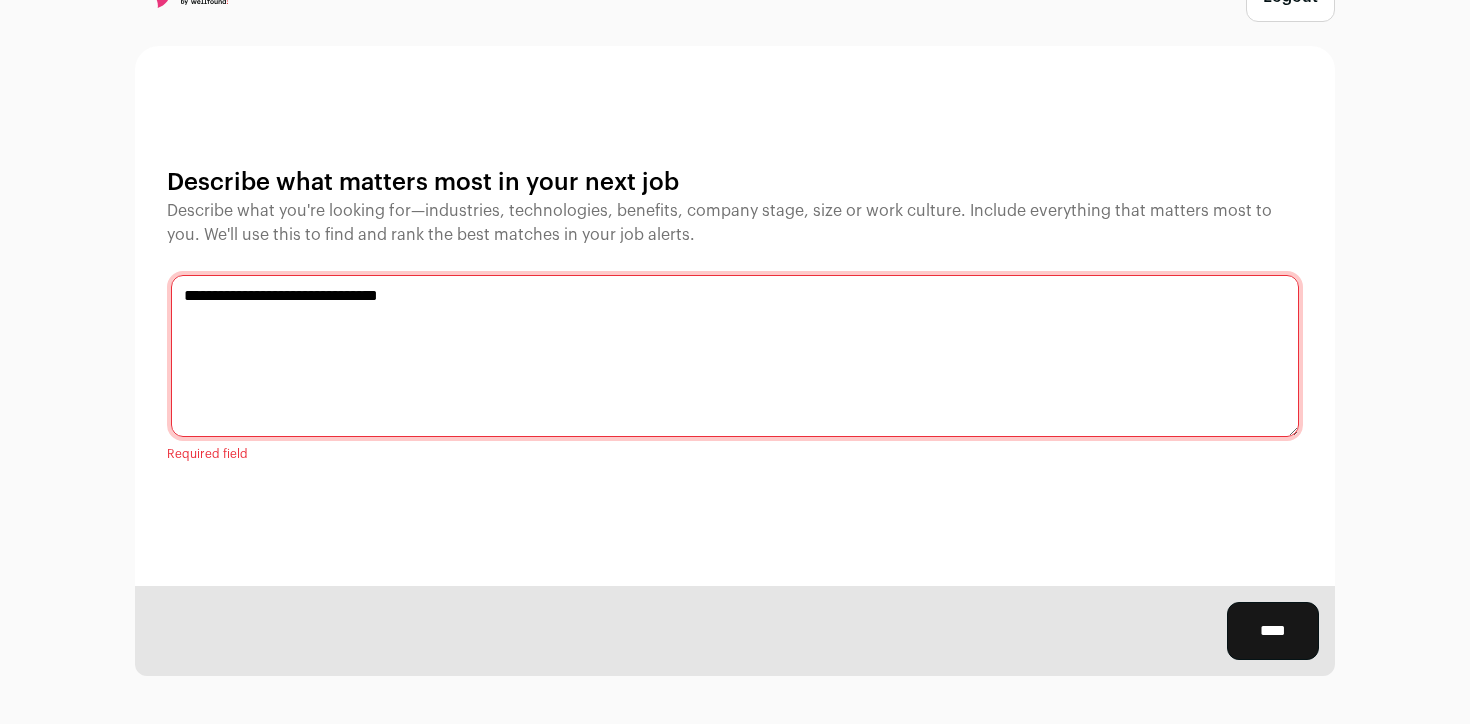 type on "**********" 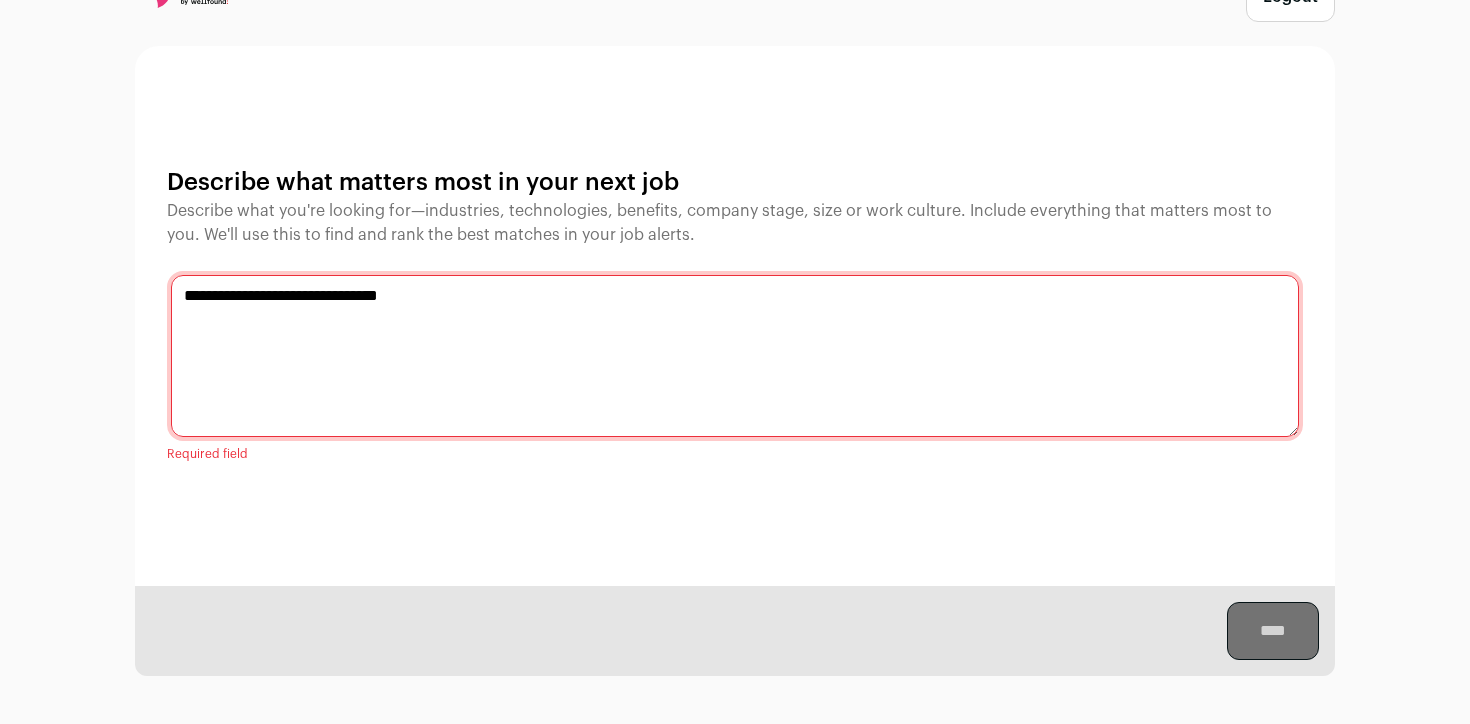 scroll, scrollTop: 0, scrollLeft: 0, axis: both 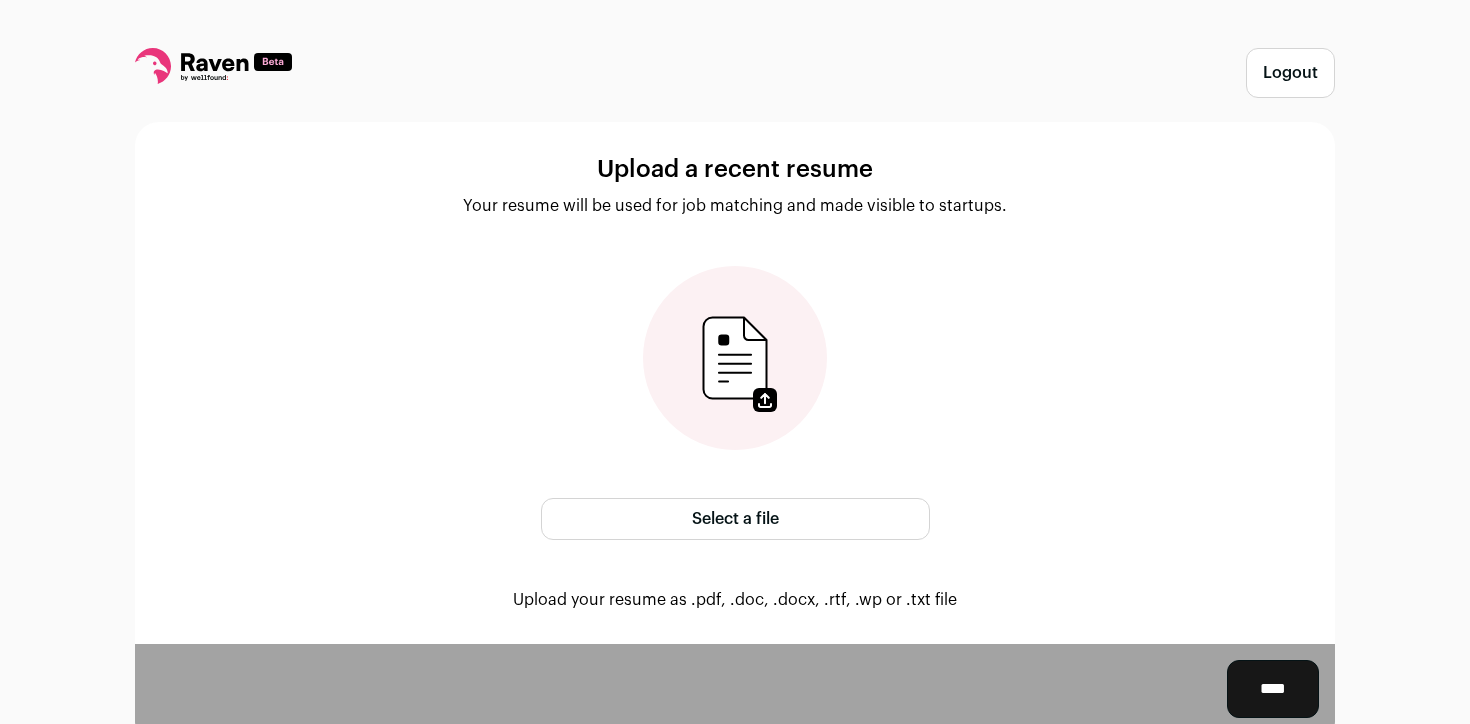 click on "Select a file" at bounding box center (735, 519) 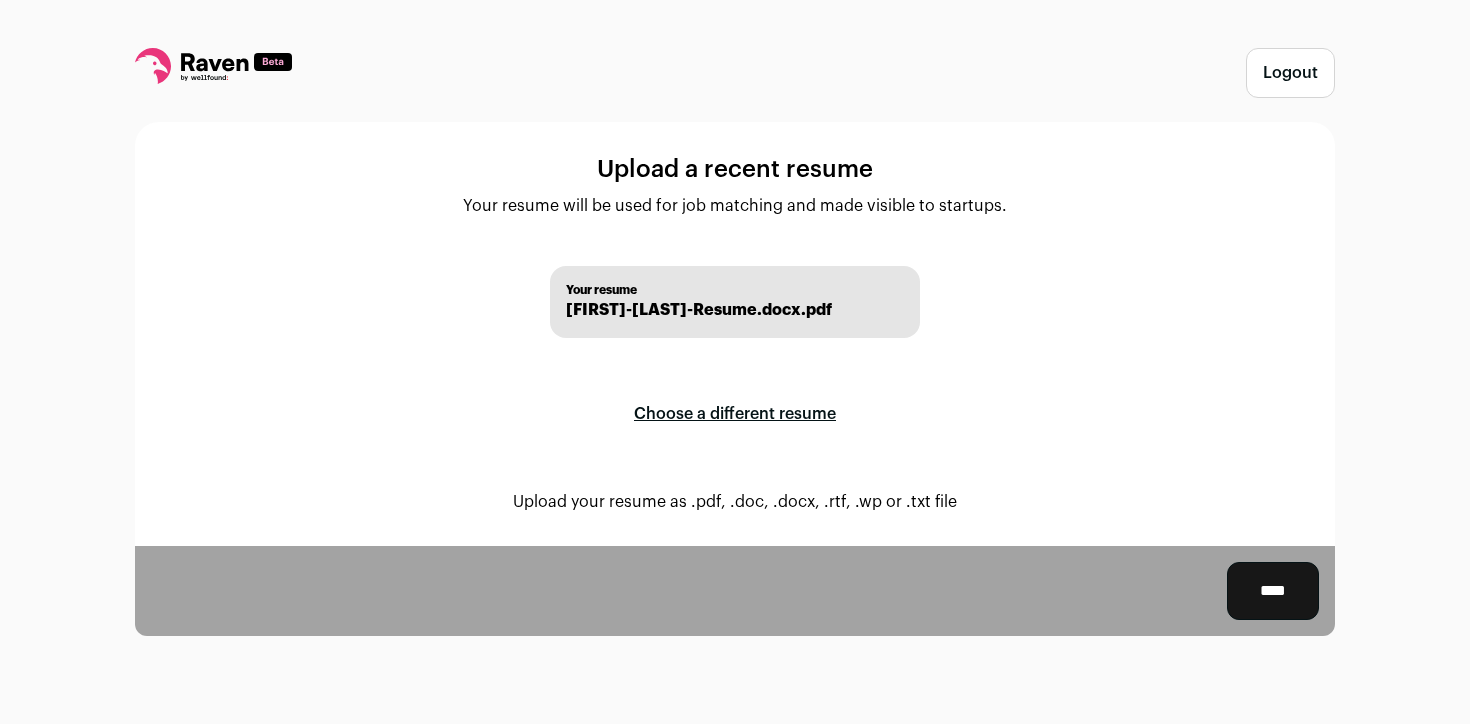 click on "****" at bounding box center (1273, 591) 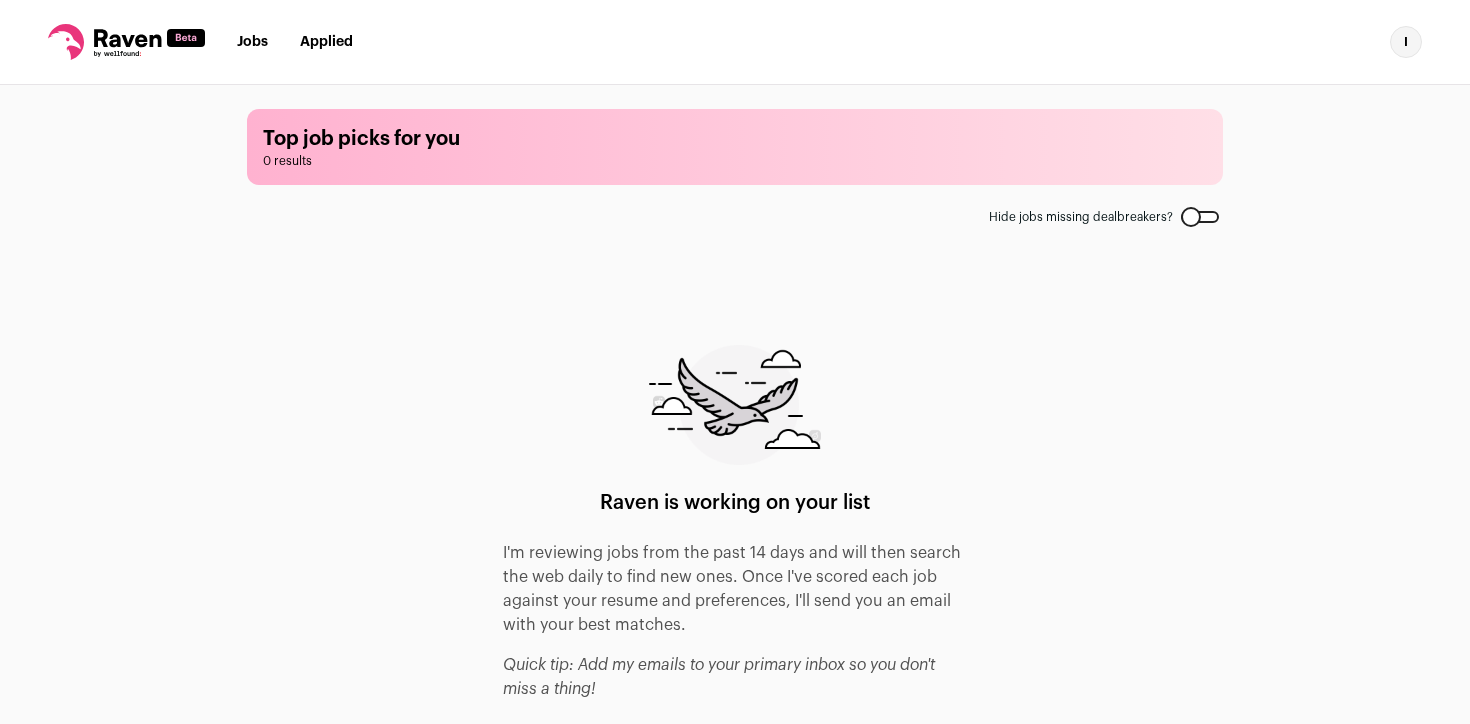 scroll, scrollTop: 0, scrollLeft: 0, axis: both 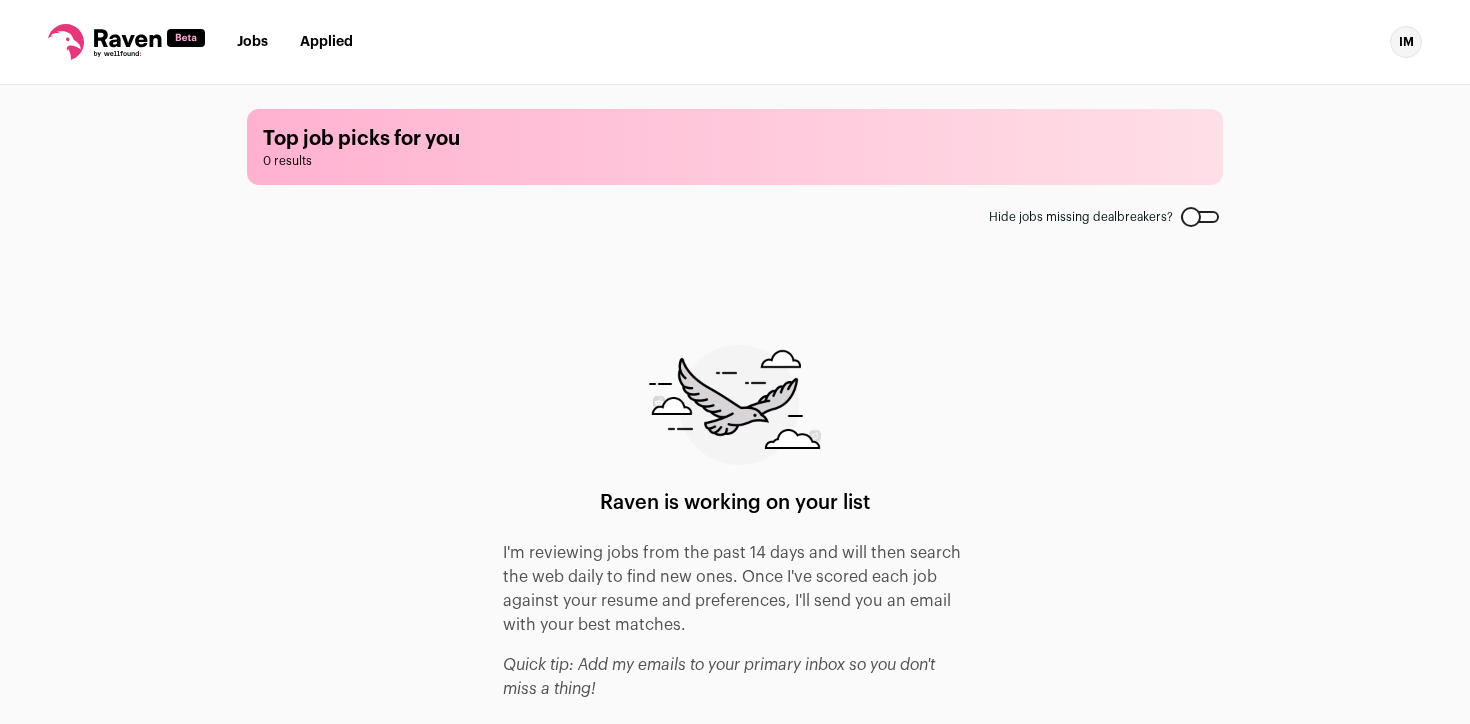 click on "Jobs" at bounding box center [252, 42] 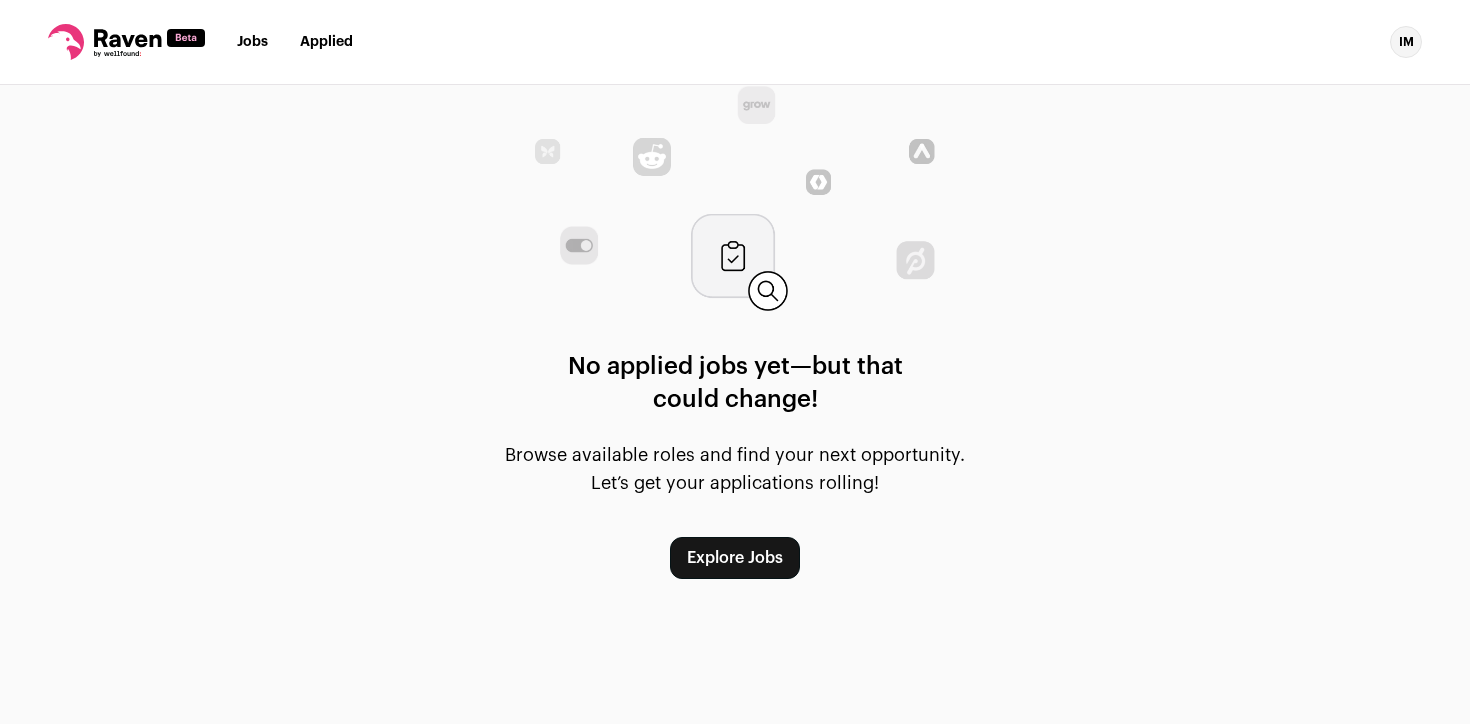 click on "Jobs" at bounding box center [252, 42] 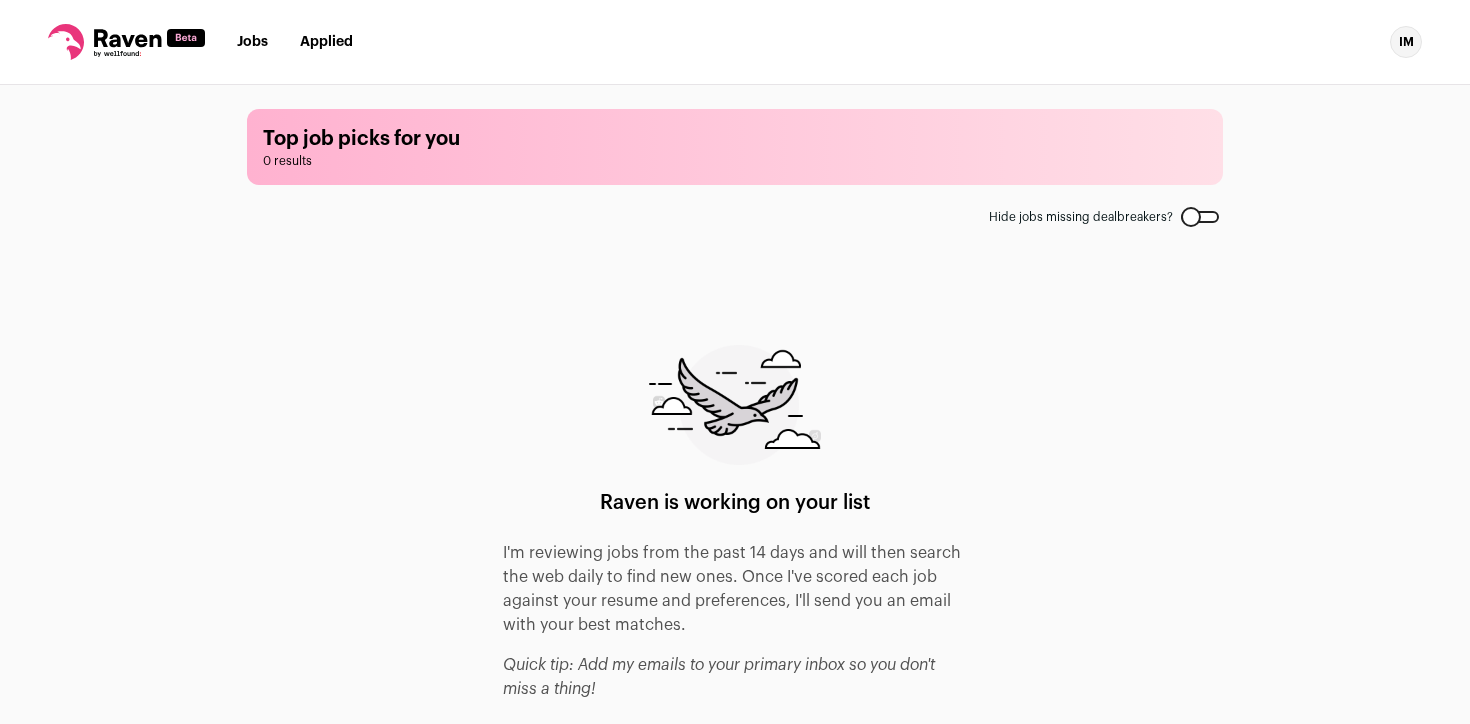 click on "IM" at bounding box center [1406, 42] 